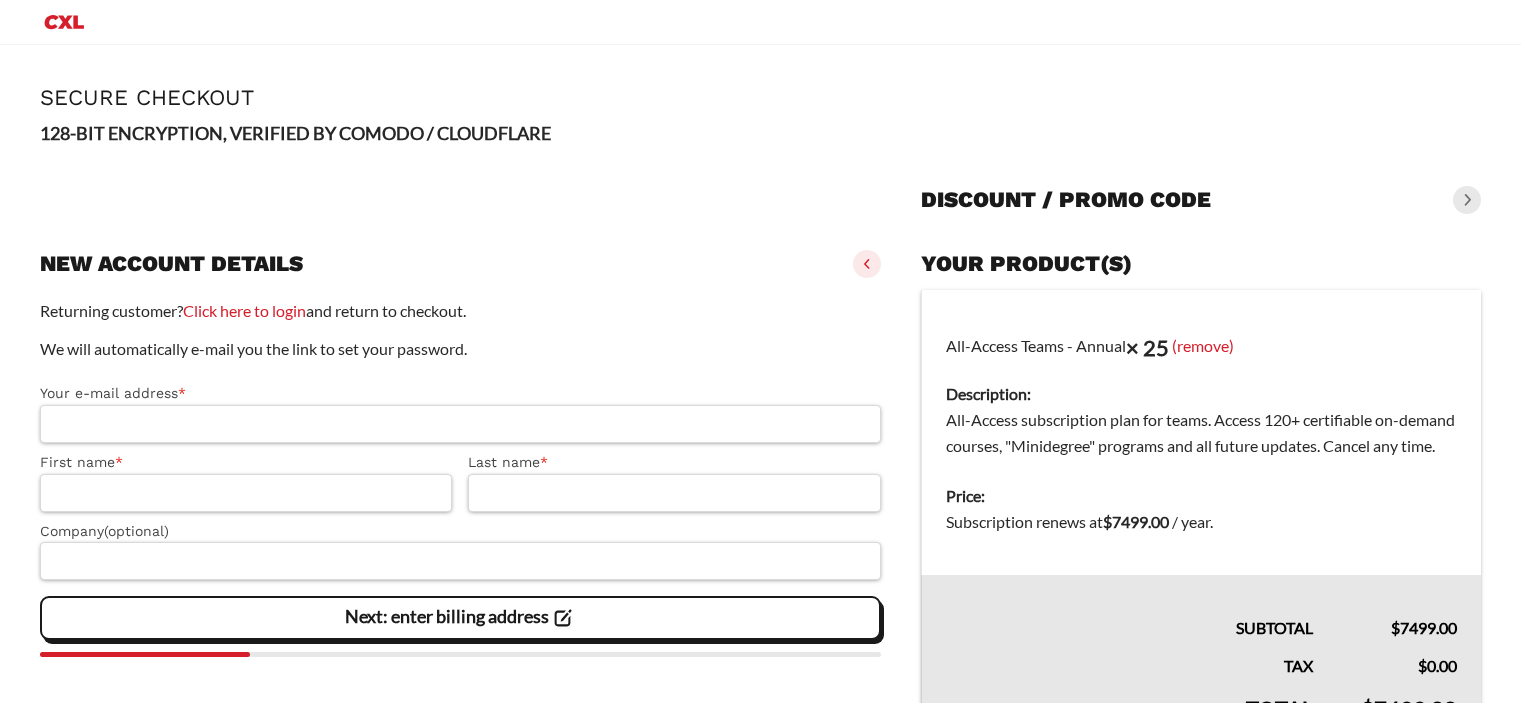 scroll, scrollTop: 0, scrollLeft: 0, axis: both 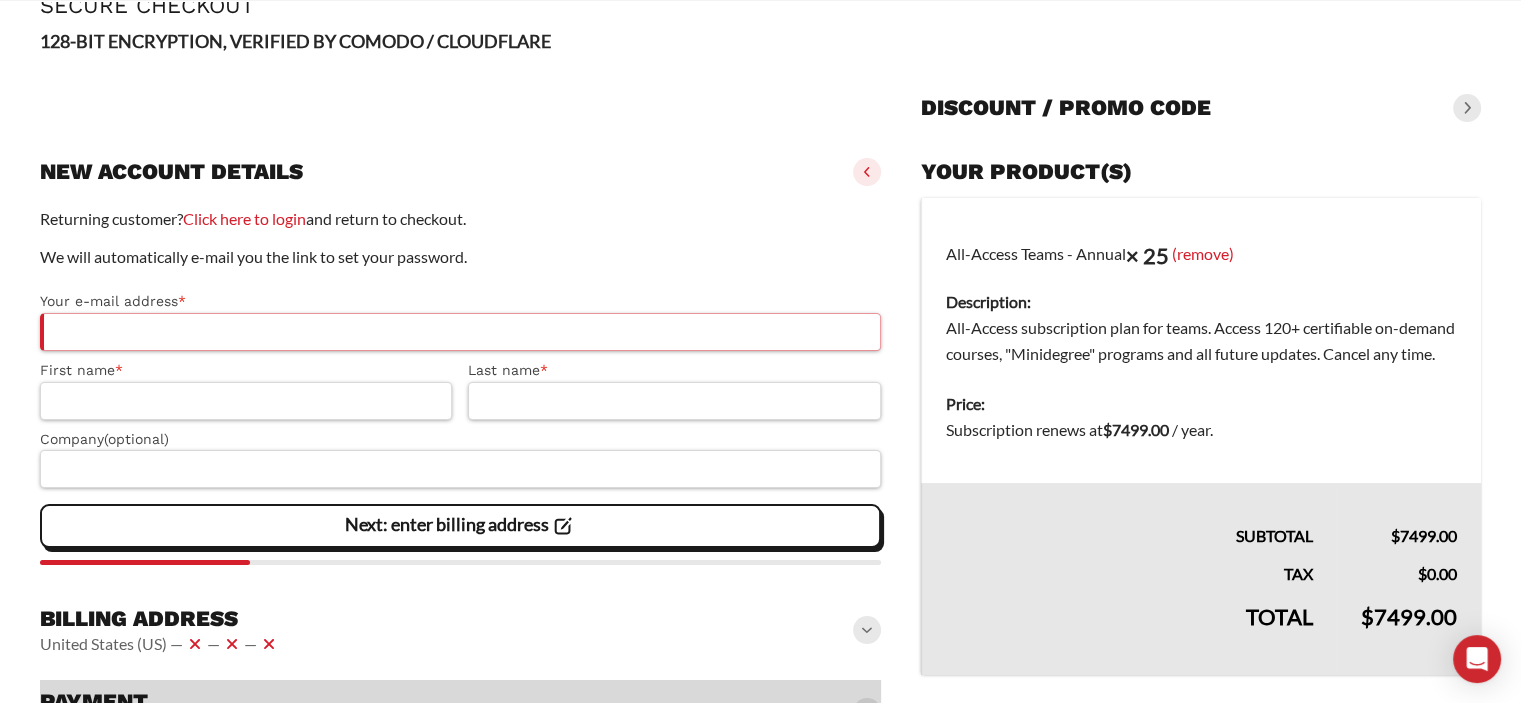 click on "Your e-mail address  *" at bounding box center (460, 332) 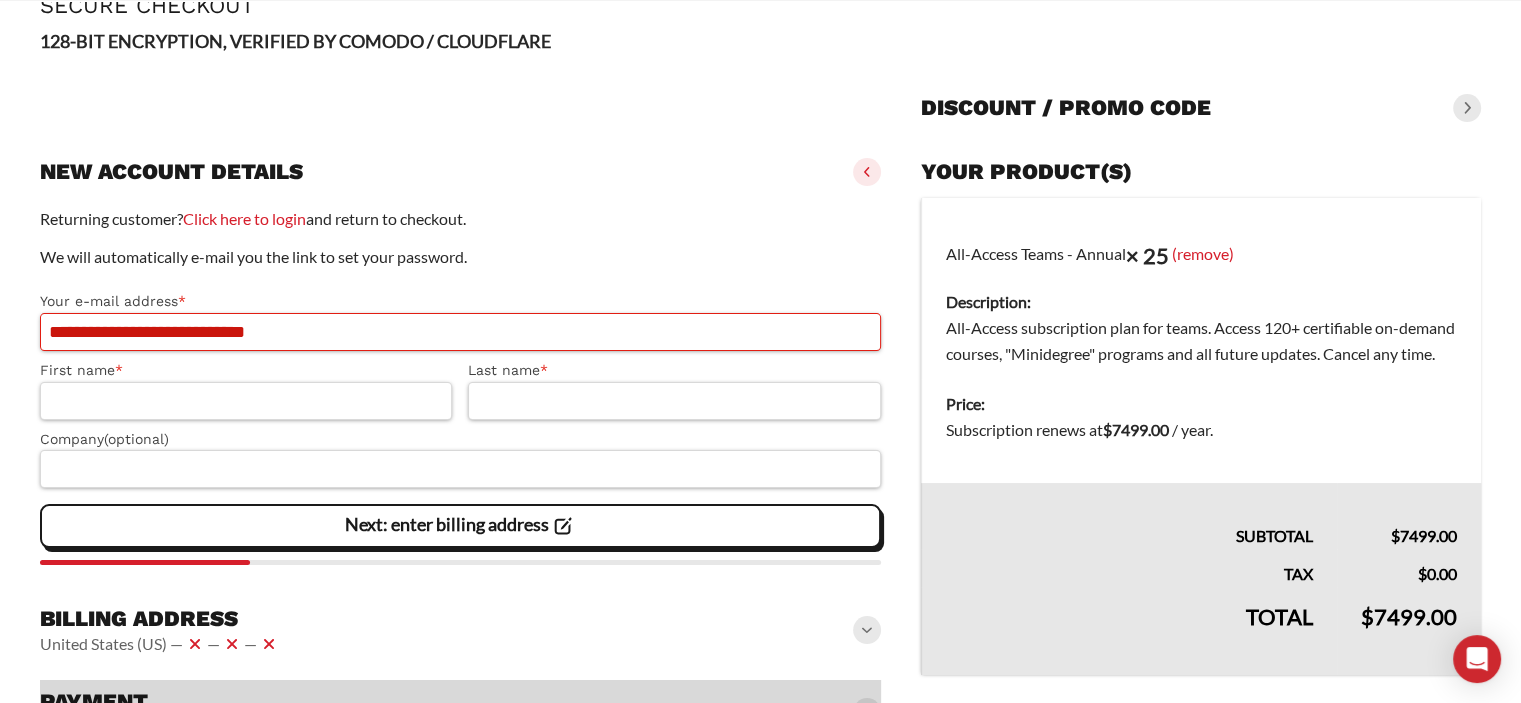 type on "**********" 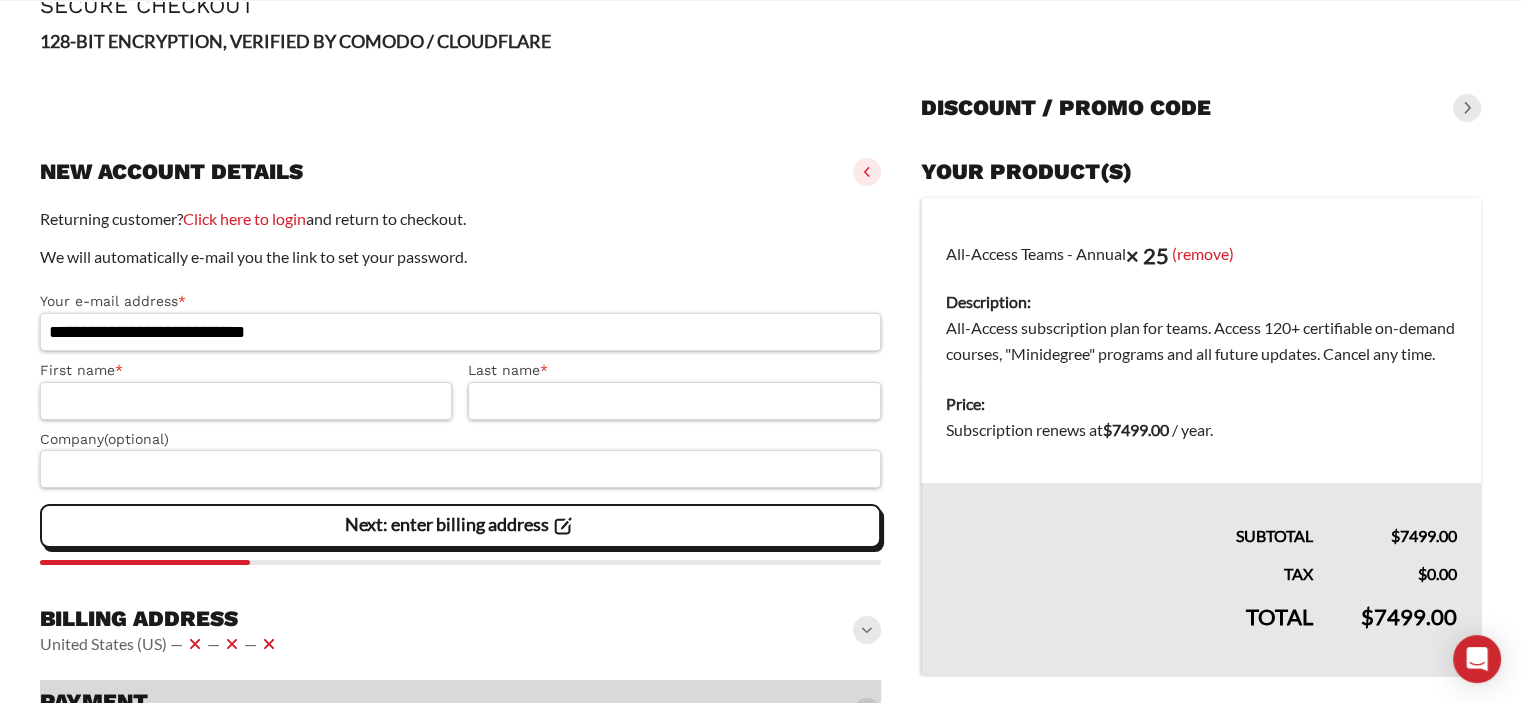 drag, startPoint x: 194, startPoint y: 334, endPoint x: 124, endPoint y: 327, distance: 70.34913 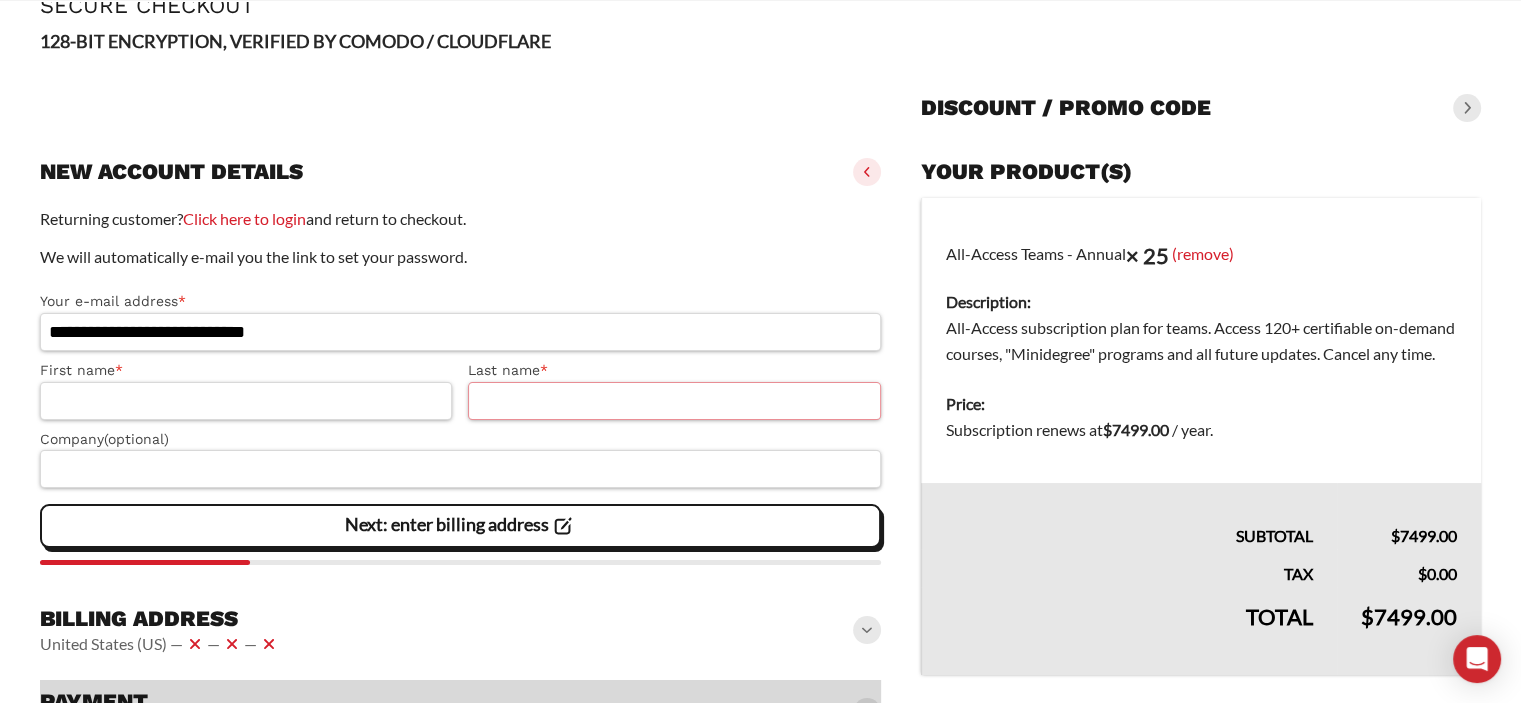 click on "Last name  *" at bounding box center [674, 401] 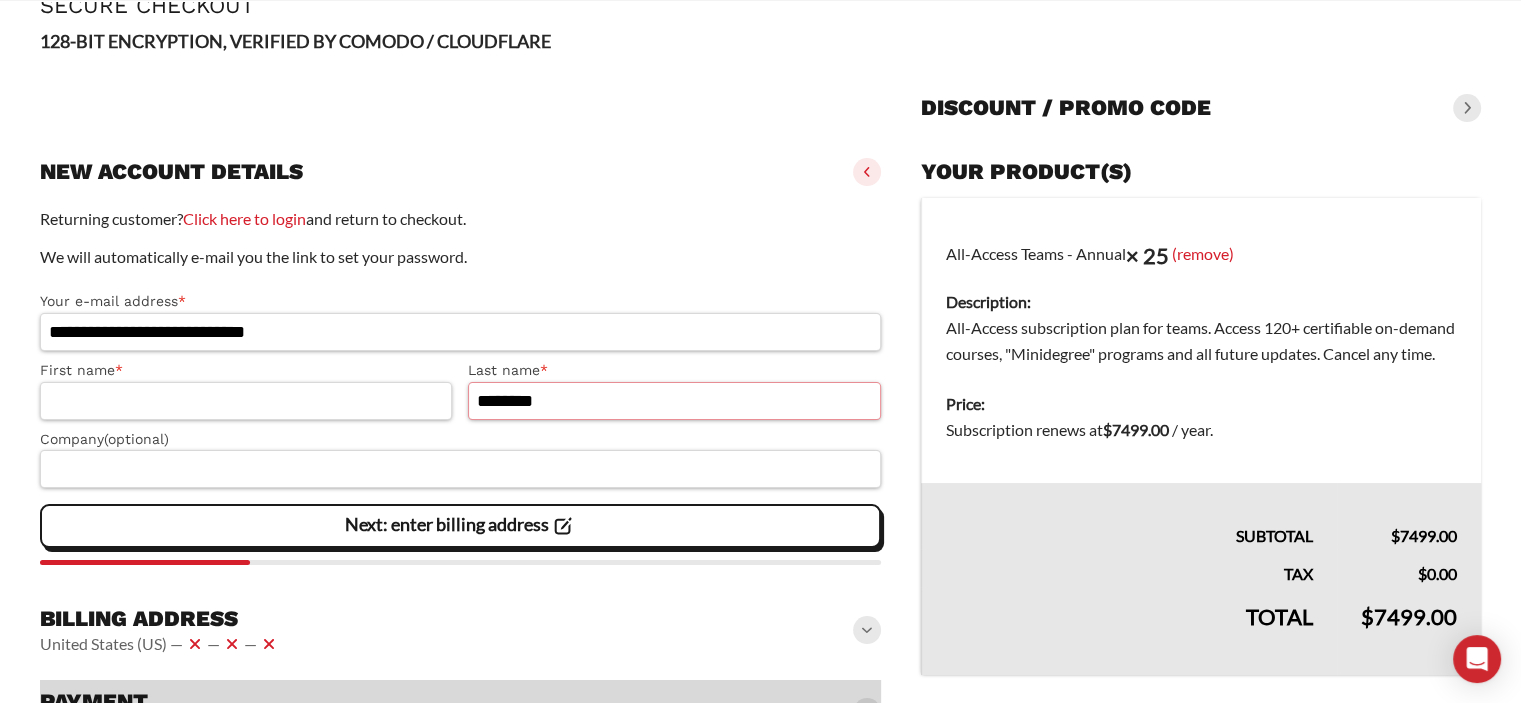 type on "********" 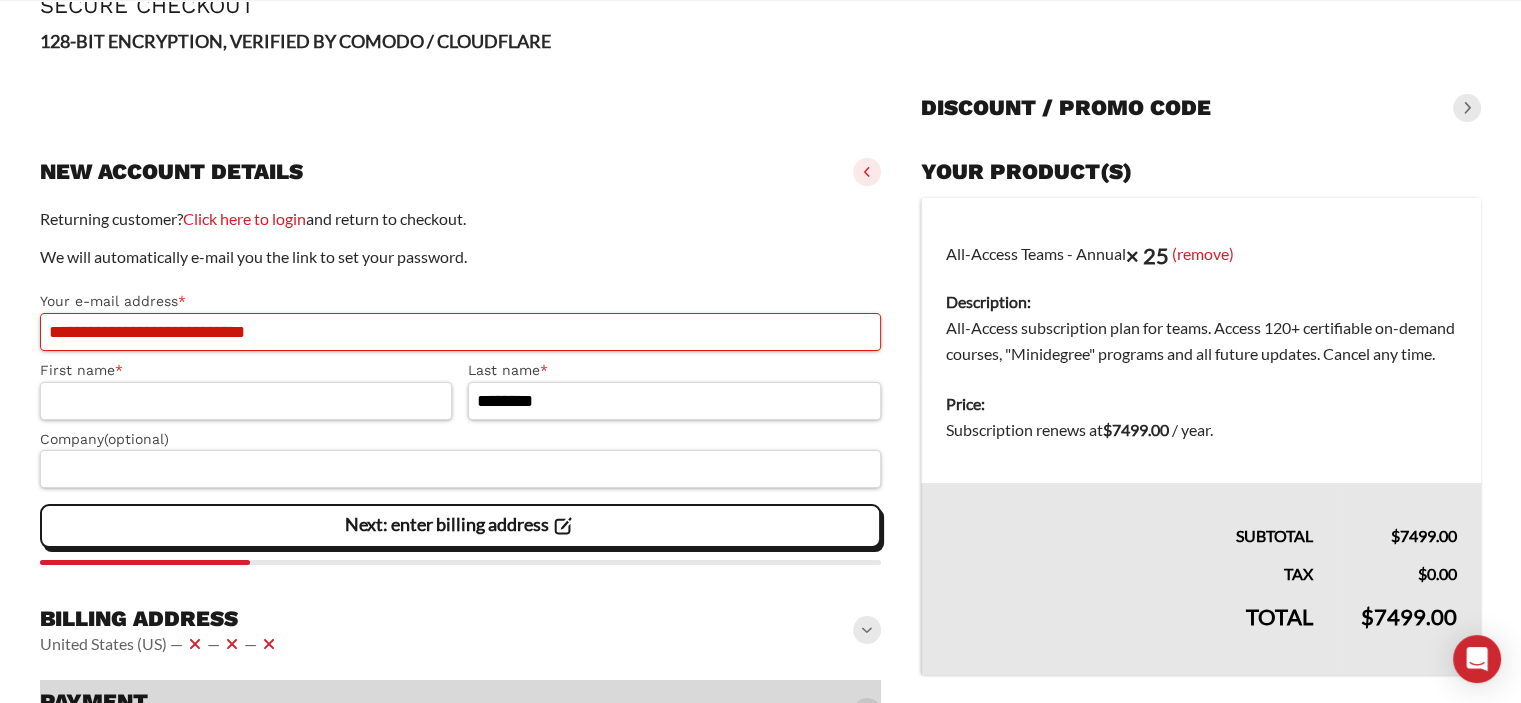 drag, startPoint x: 101, startPoint y: 336, endPoint x: 43, endPoint y: 331, distance: 58.21512 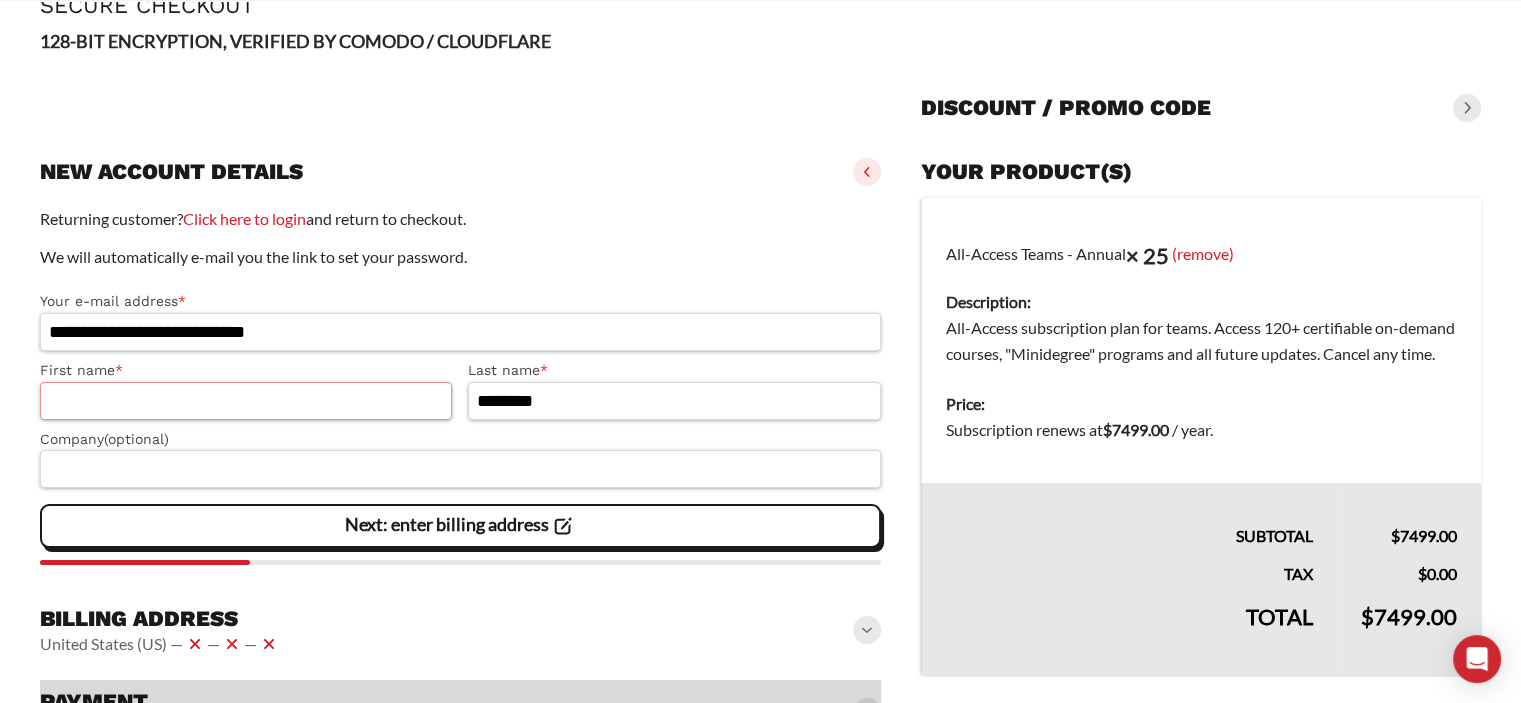 click on "First name  *" at bounding box center (246, 401) 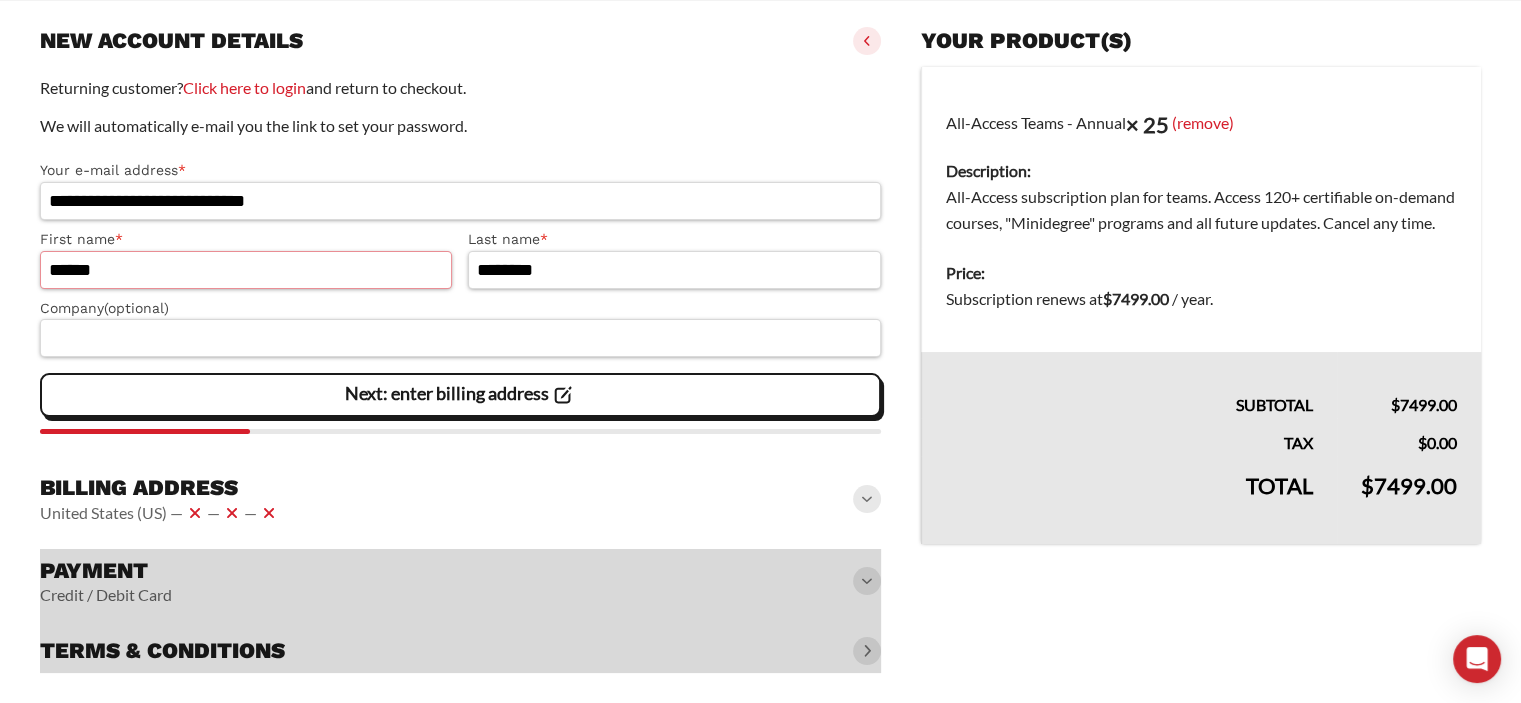 scroll, scrollTop: 268, scrollLeft: 0, axis: vertical 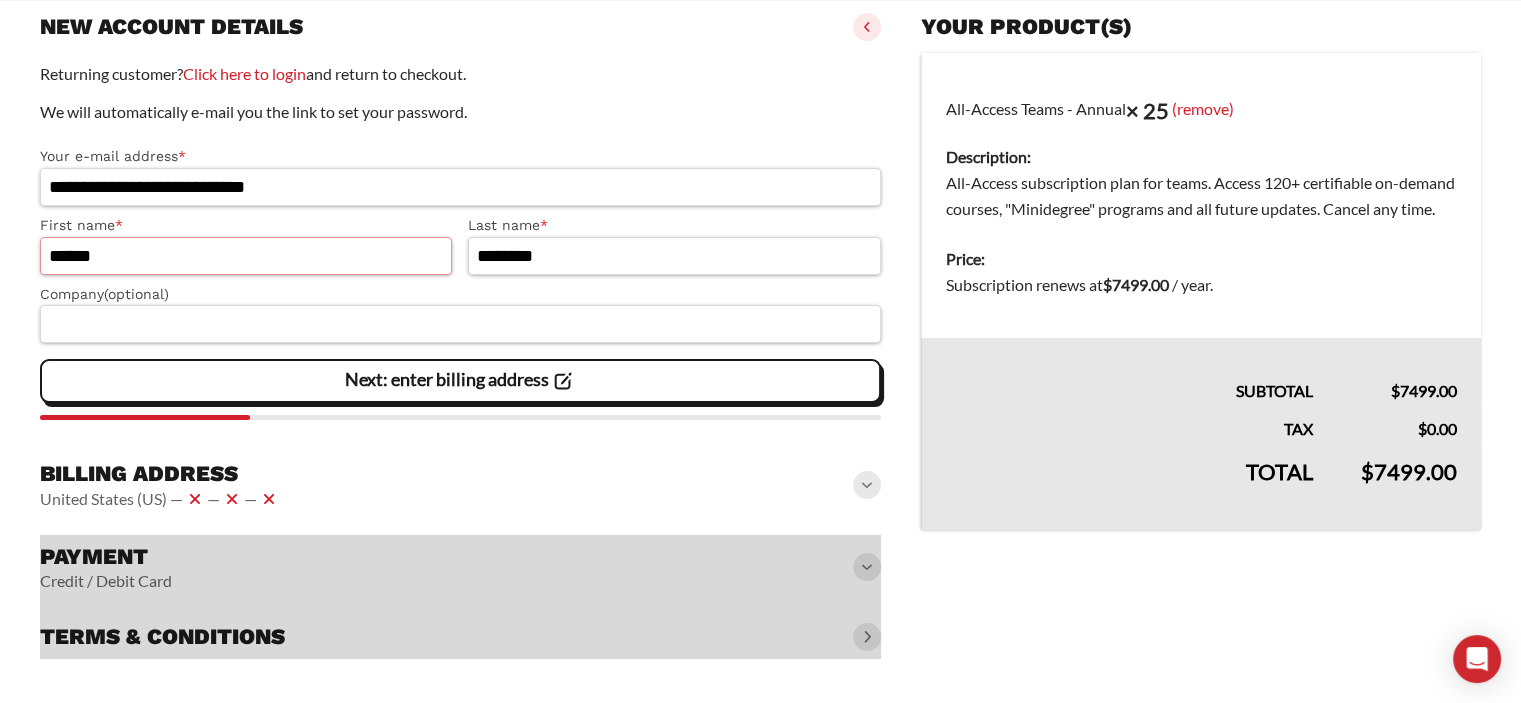 type on "******" 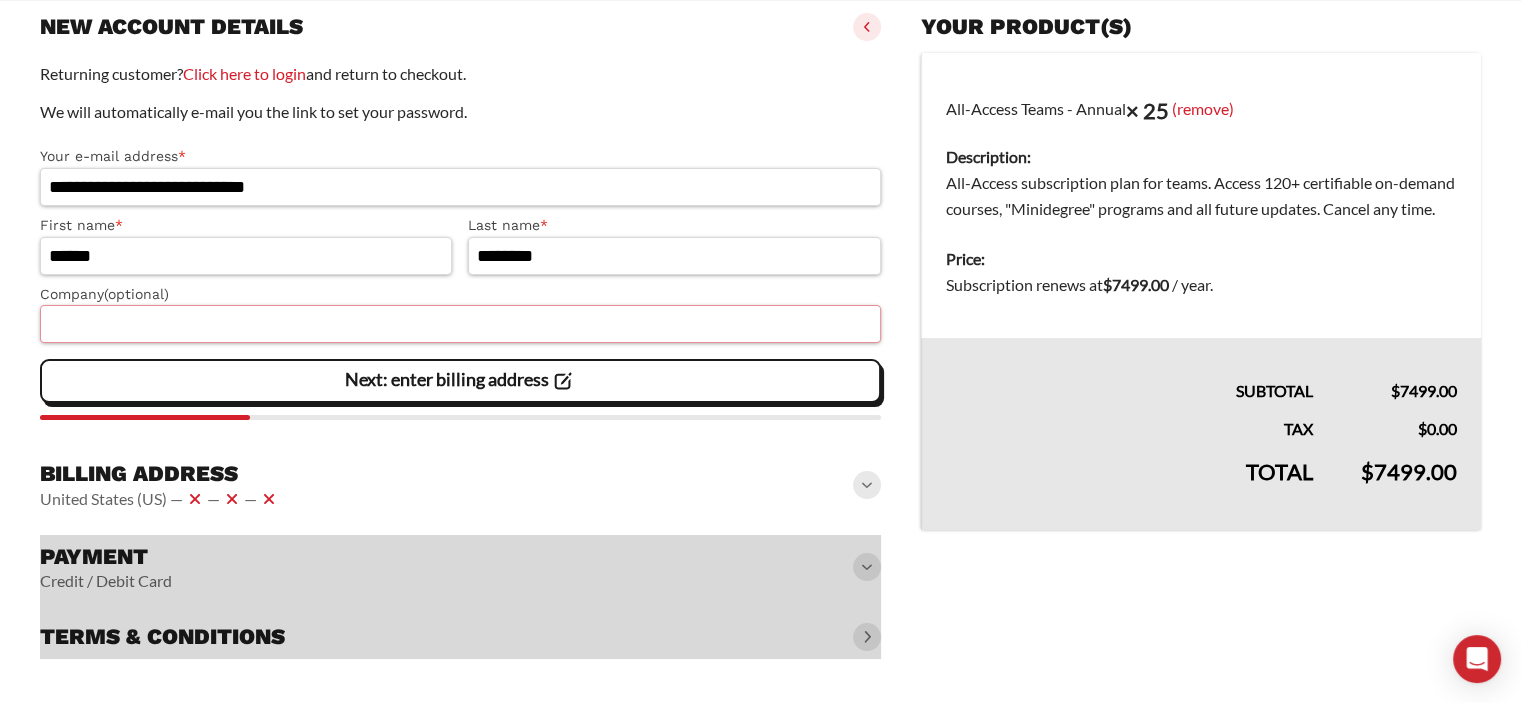 click on "Company  (optional)" at bounding box center [460, 324] 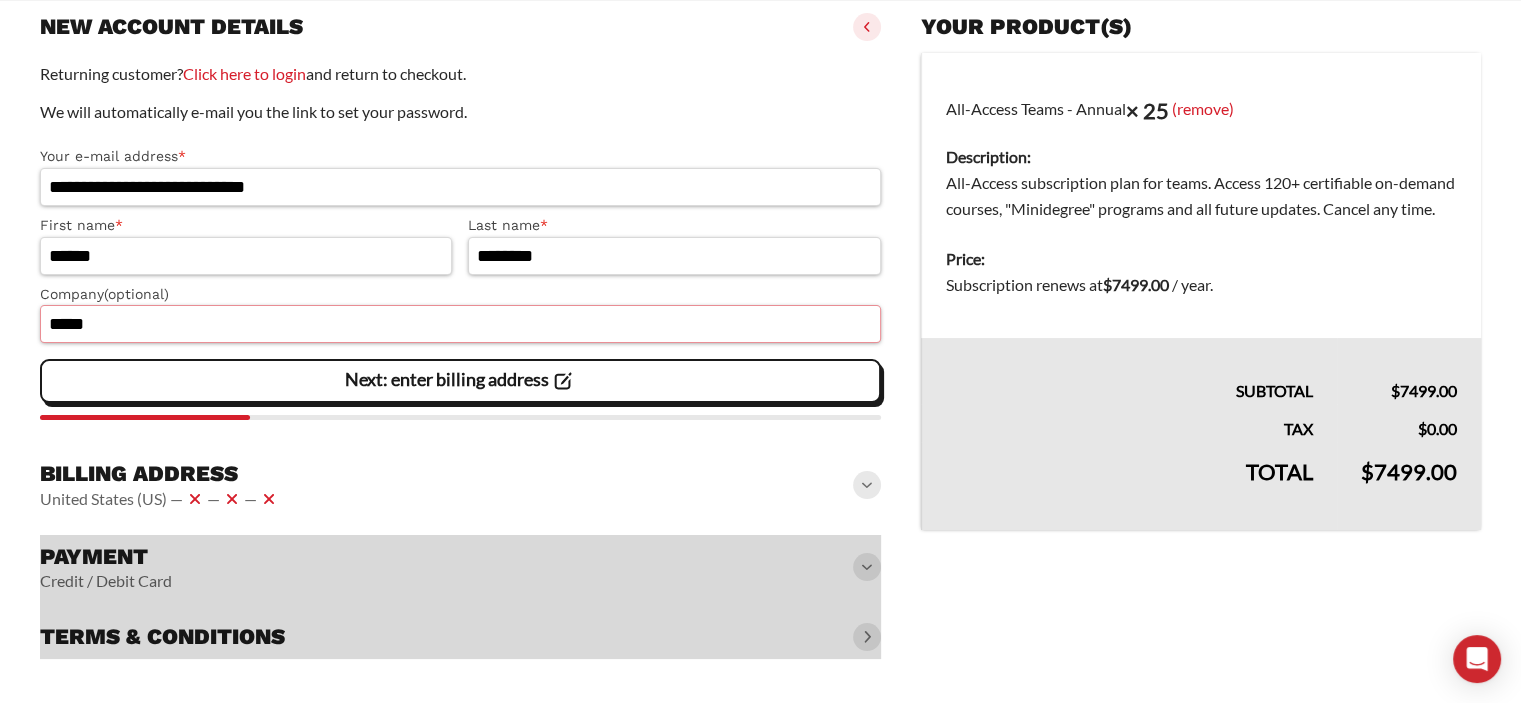 type on "*****" 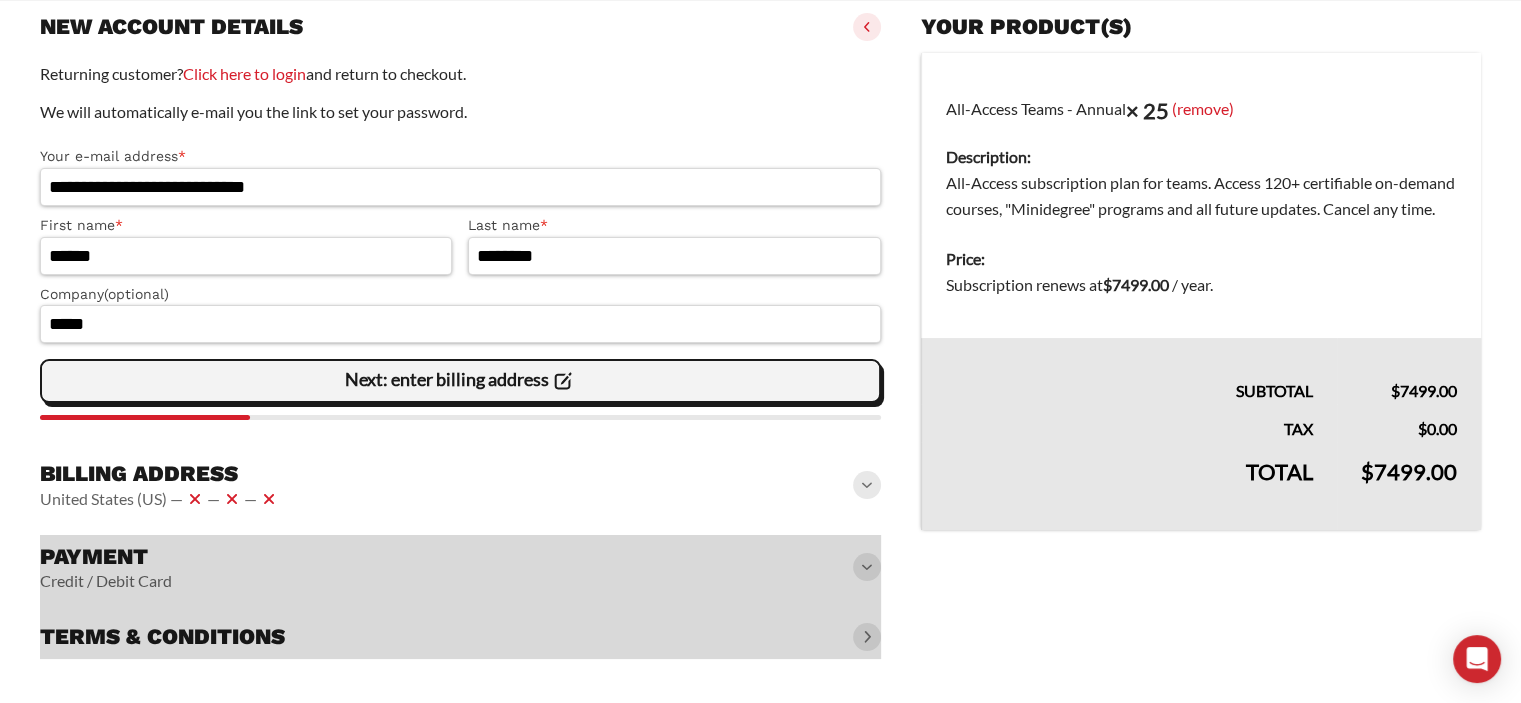 click on "Next: enter billing address" 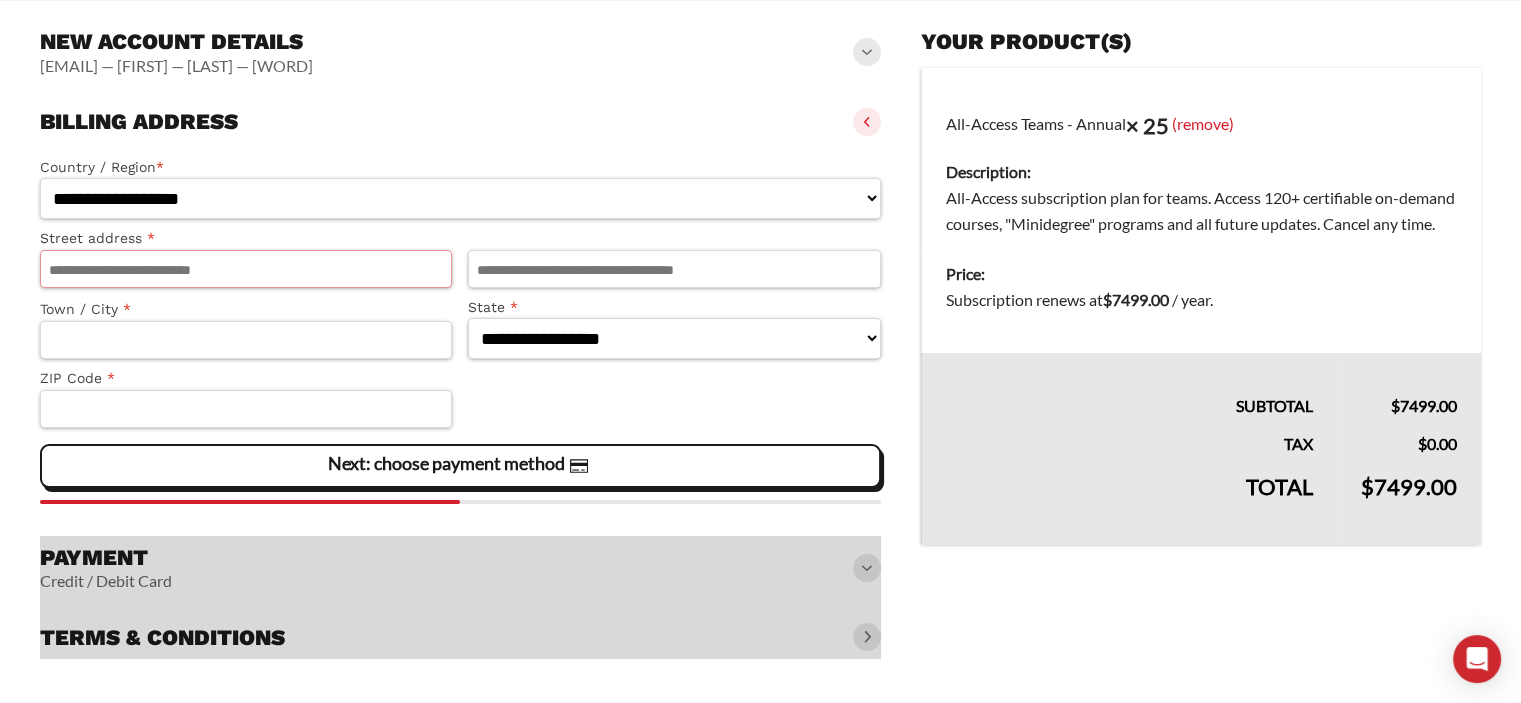 click on "Street address   *" at bounding box center (246, 269) 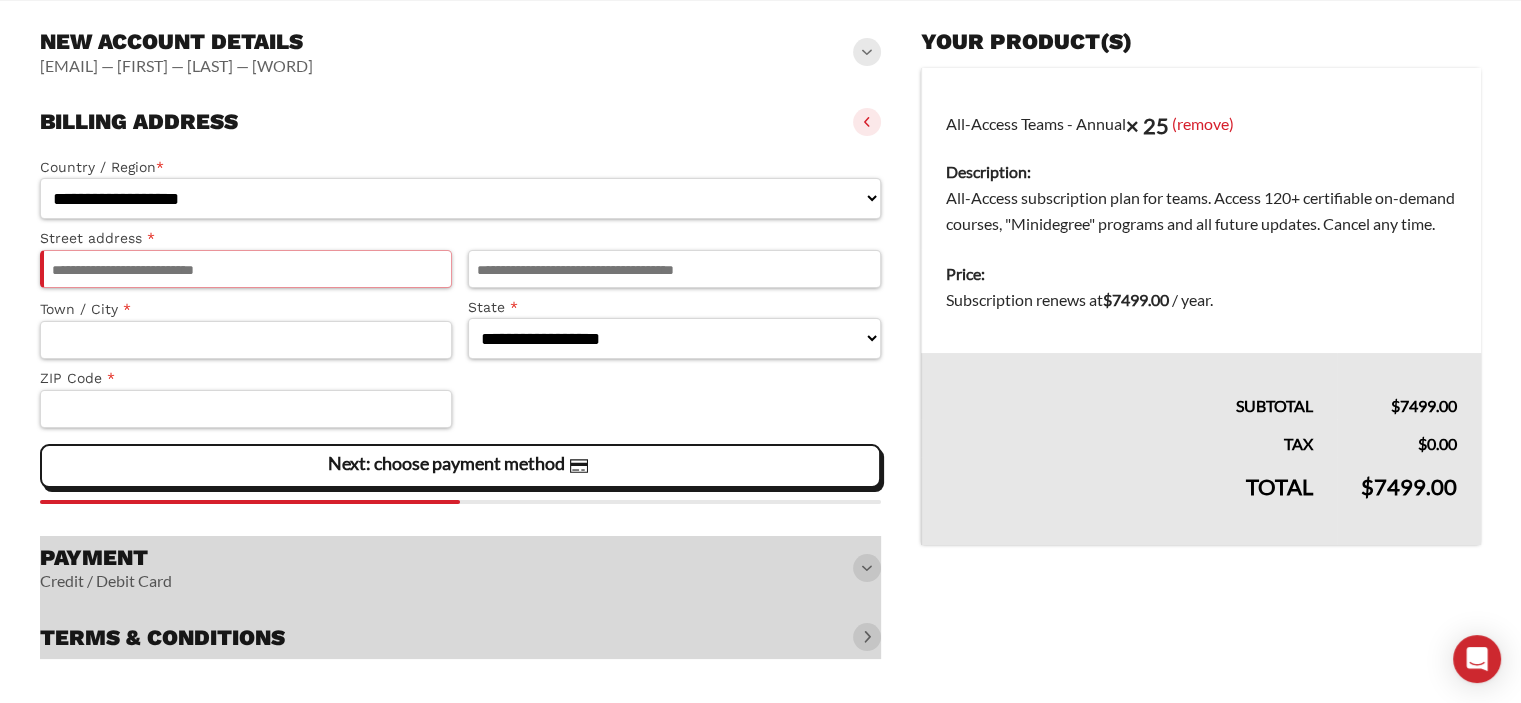 click on "Street address   *" at bounding box center [246, 269] 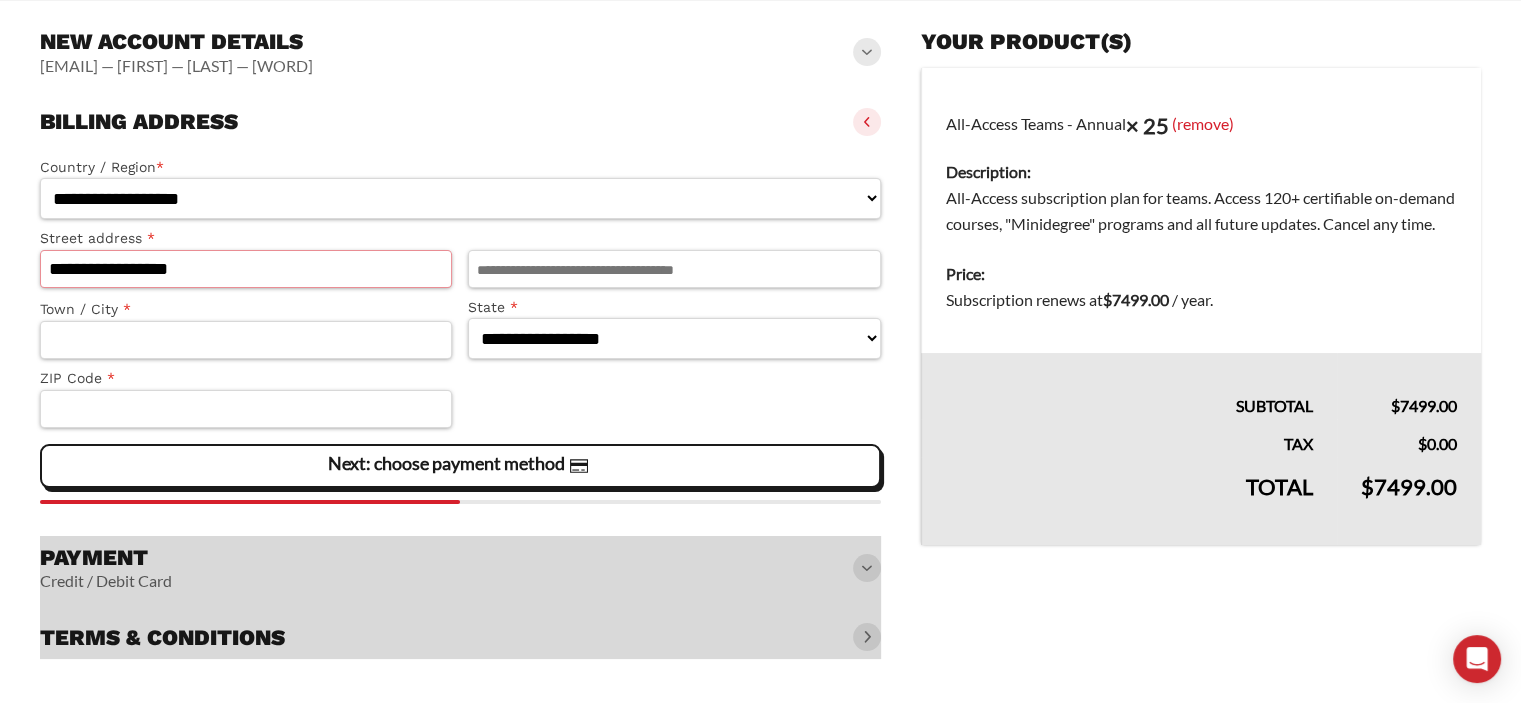 type on "**********" 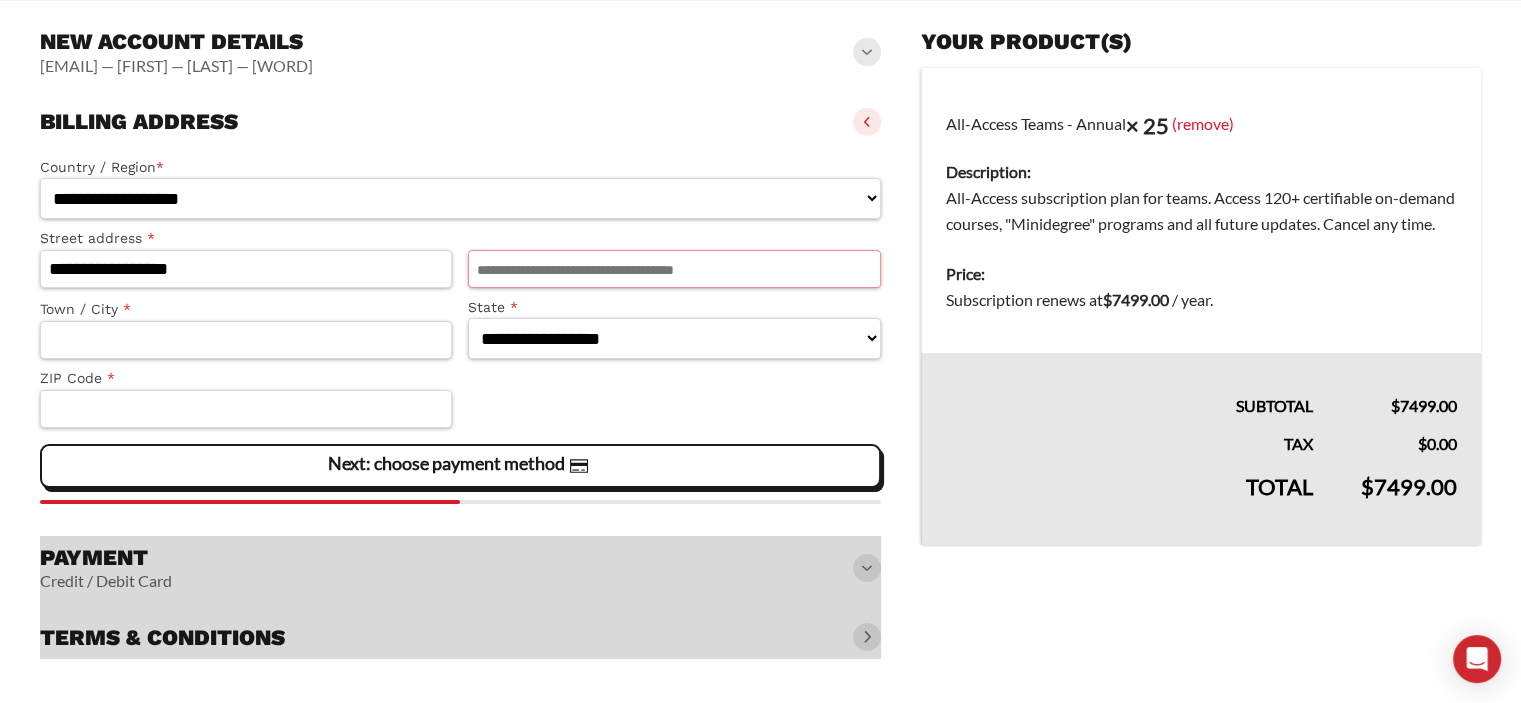click on "Apartment, suite, unit, etc.   (optional)" at bounding box center (674, 269) 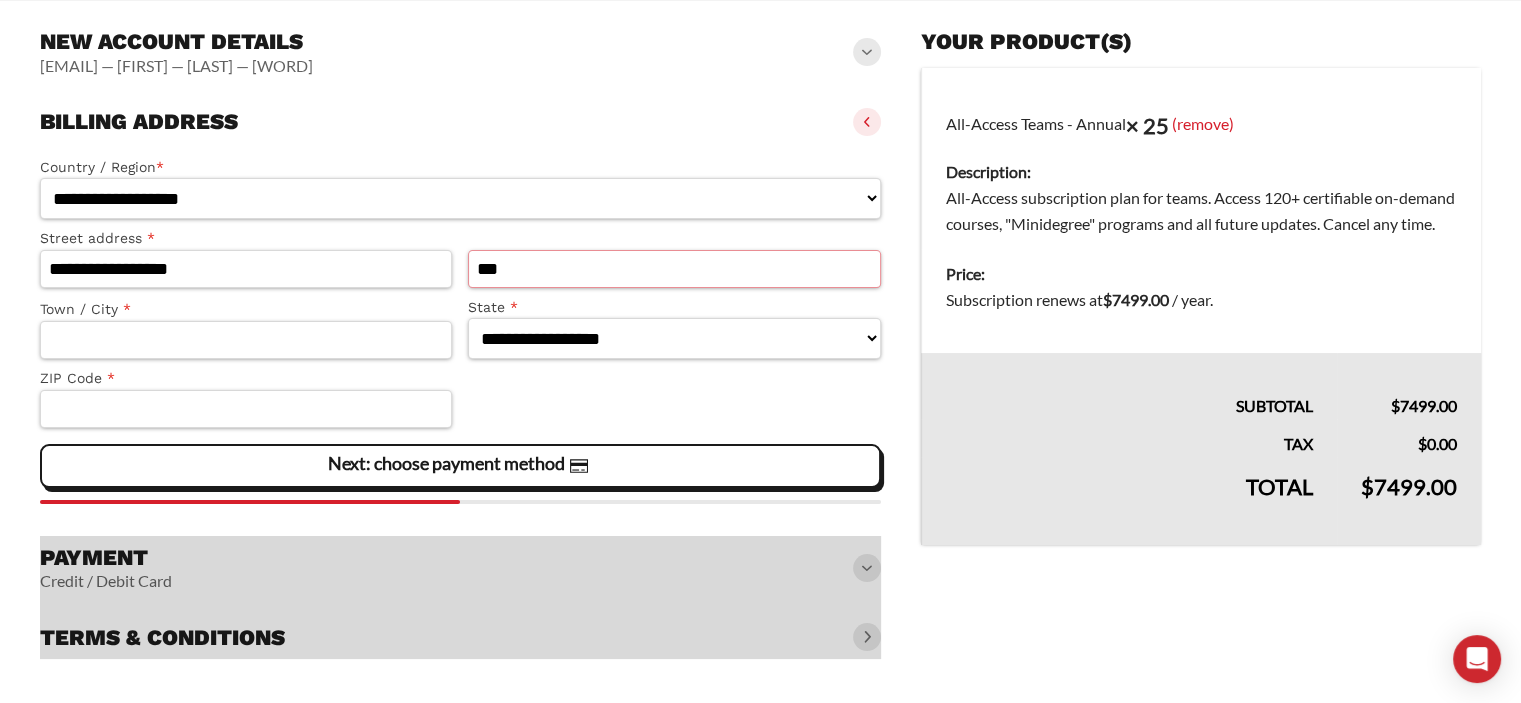 type on "***" 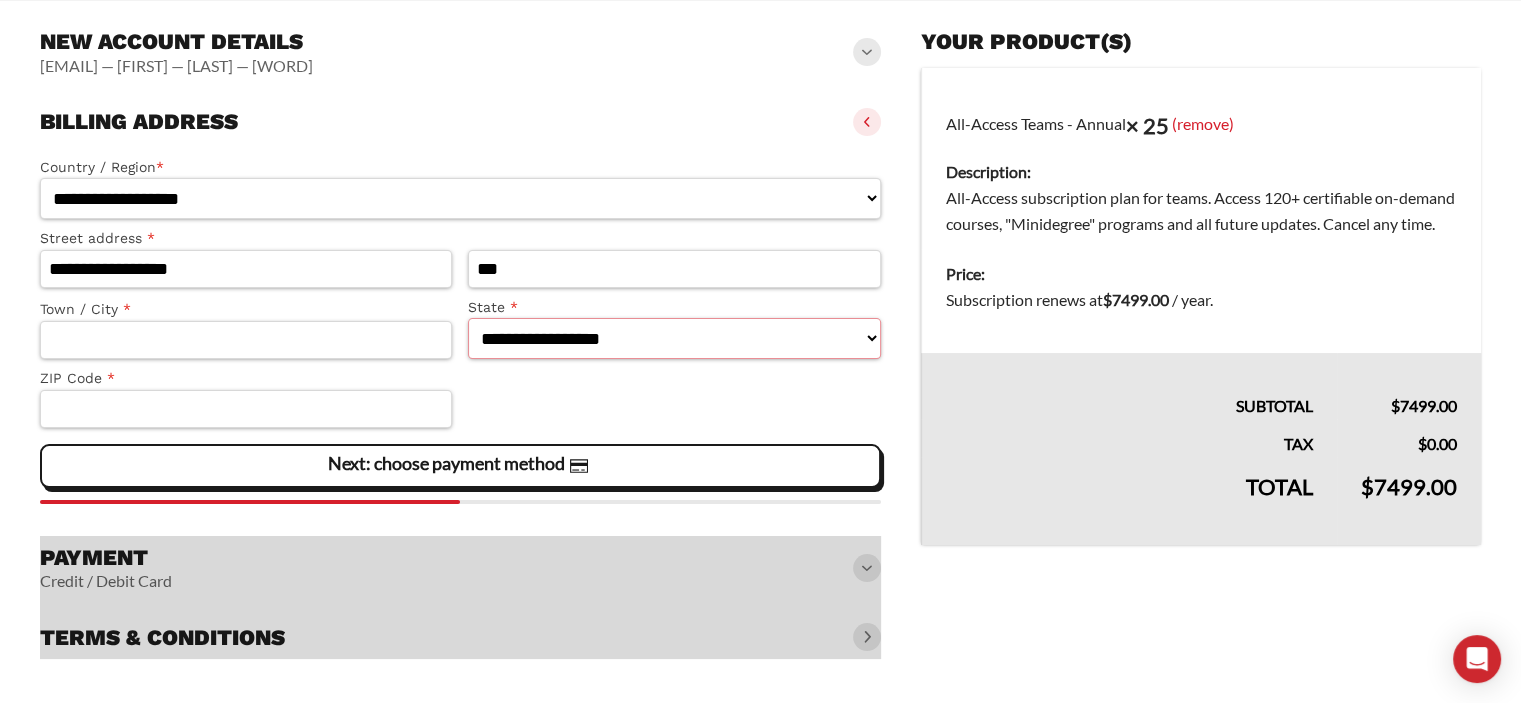click on "**********" at bounding box center [674, 338] 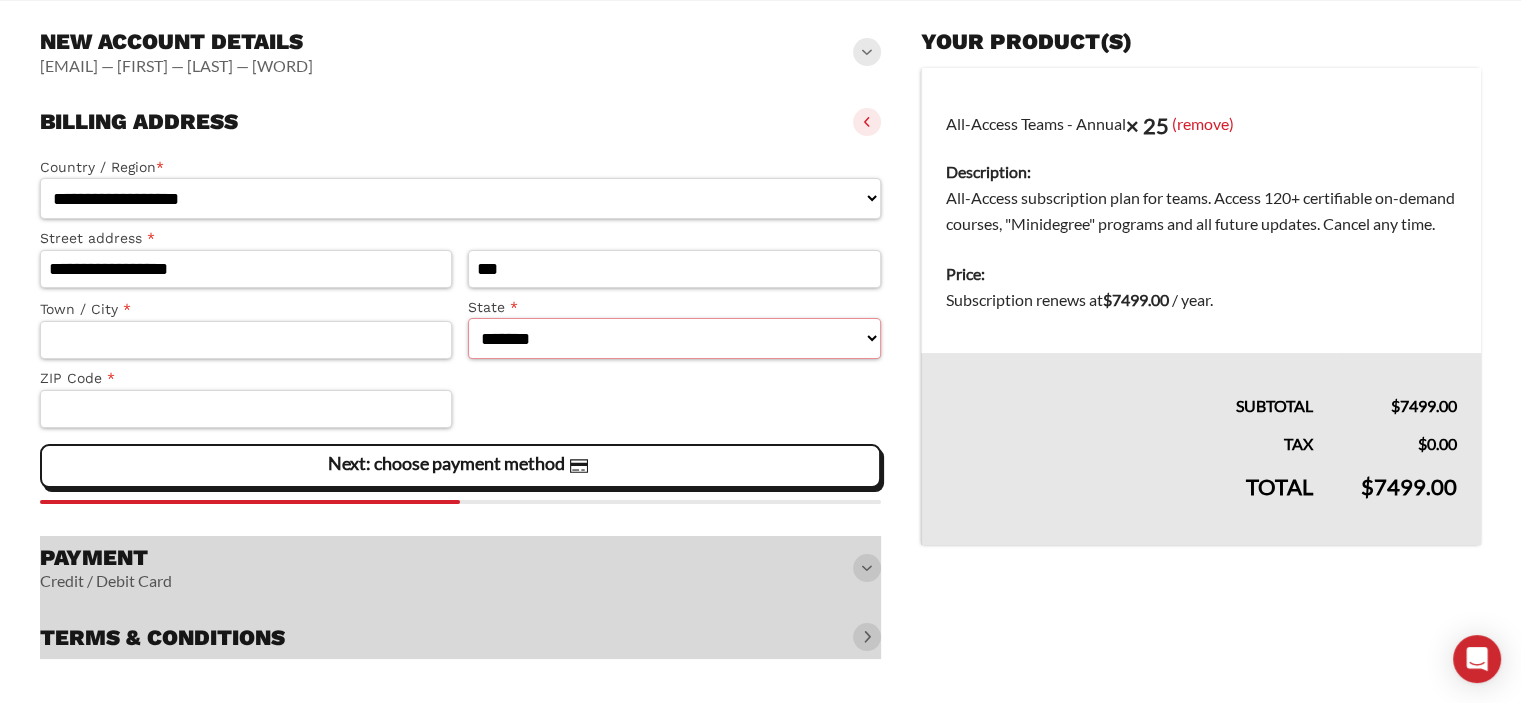 click on "**********" at bounding box center (674, 338) 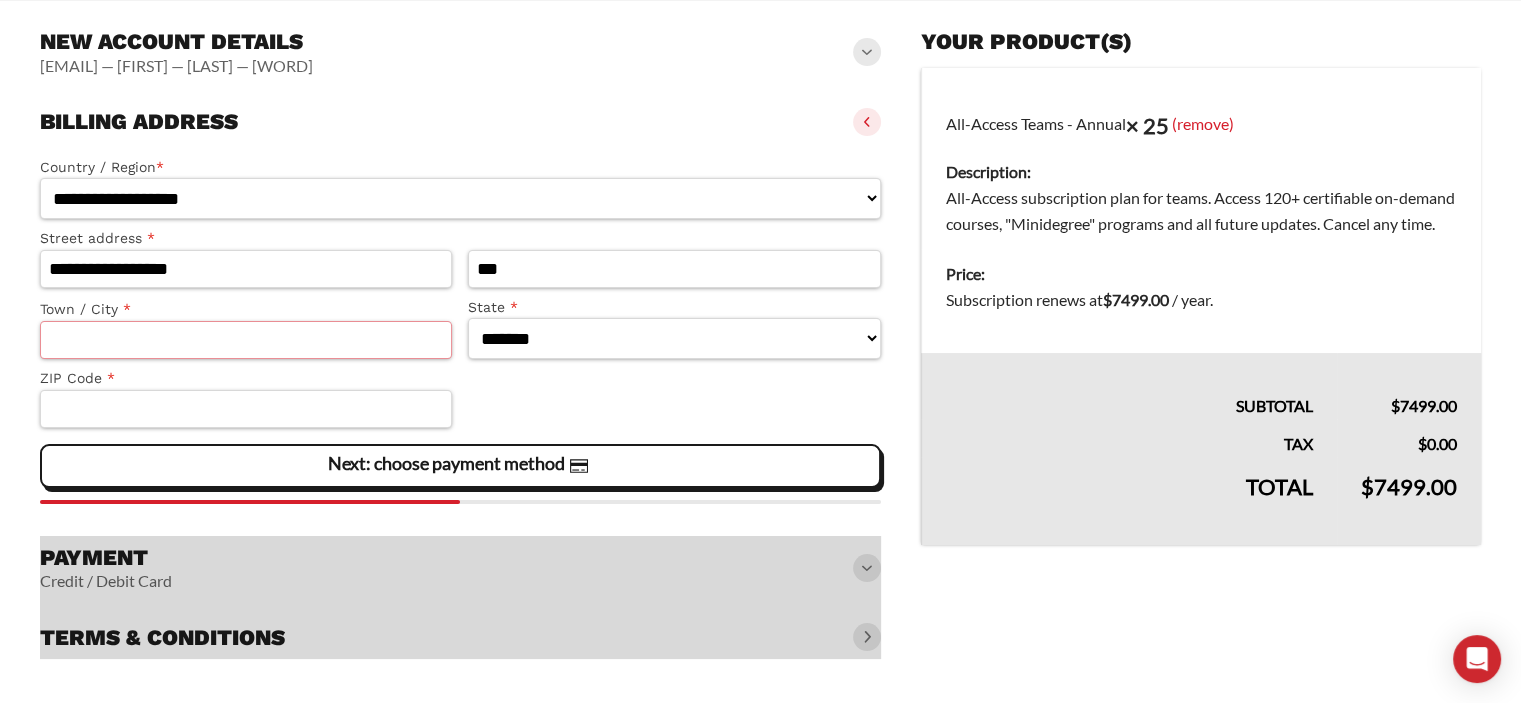 click on "Town / City   *" at bounding box center (246, 340) 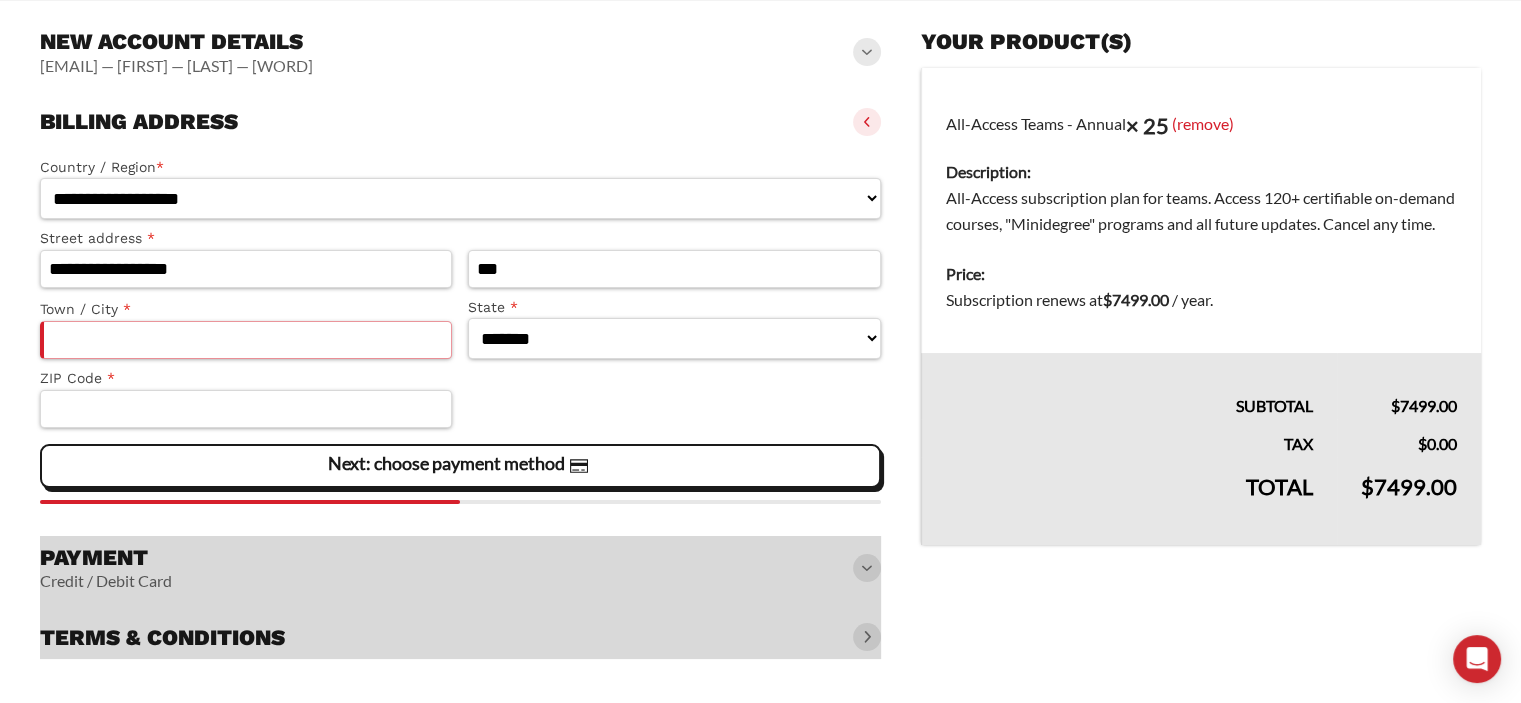 click on "Town / City   *" at bounding box center [246, 340] 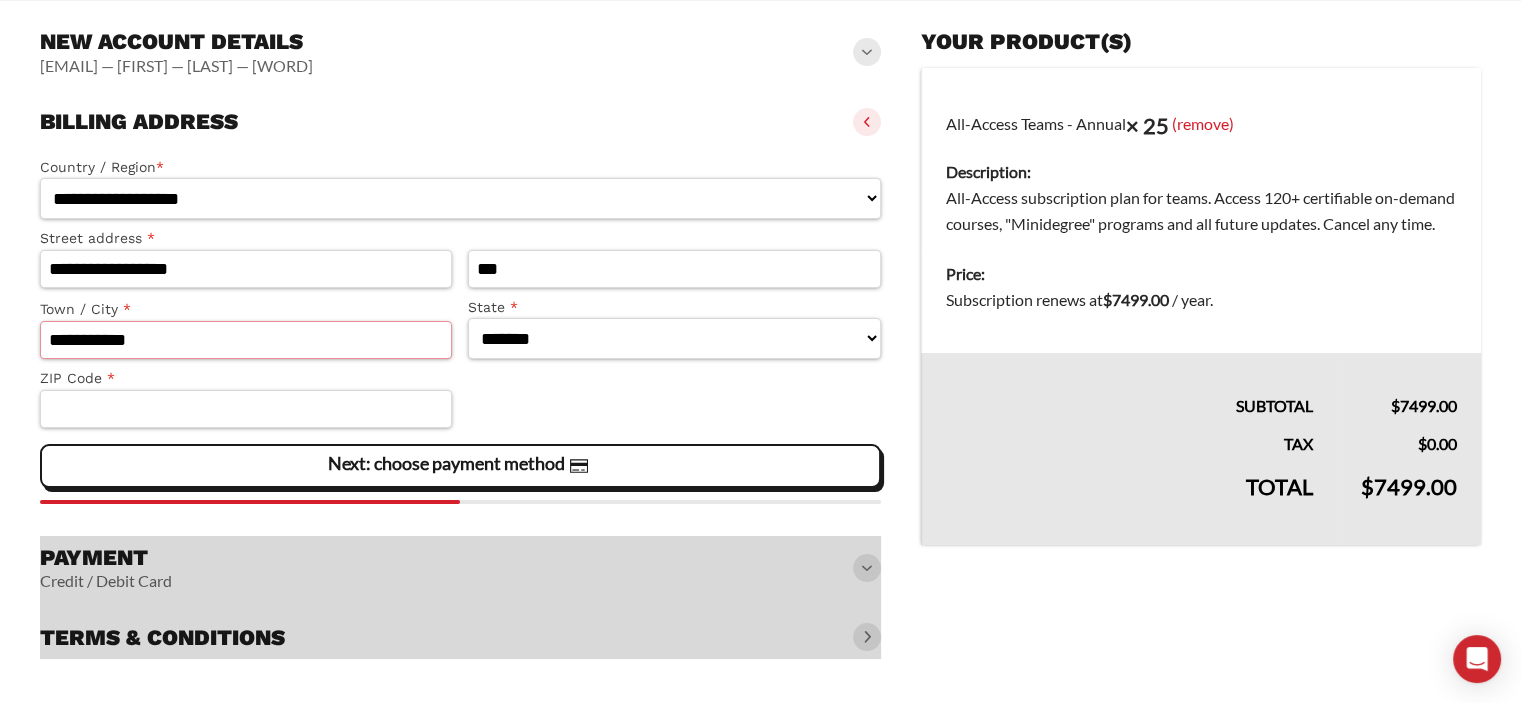 type on "**********" 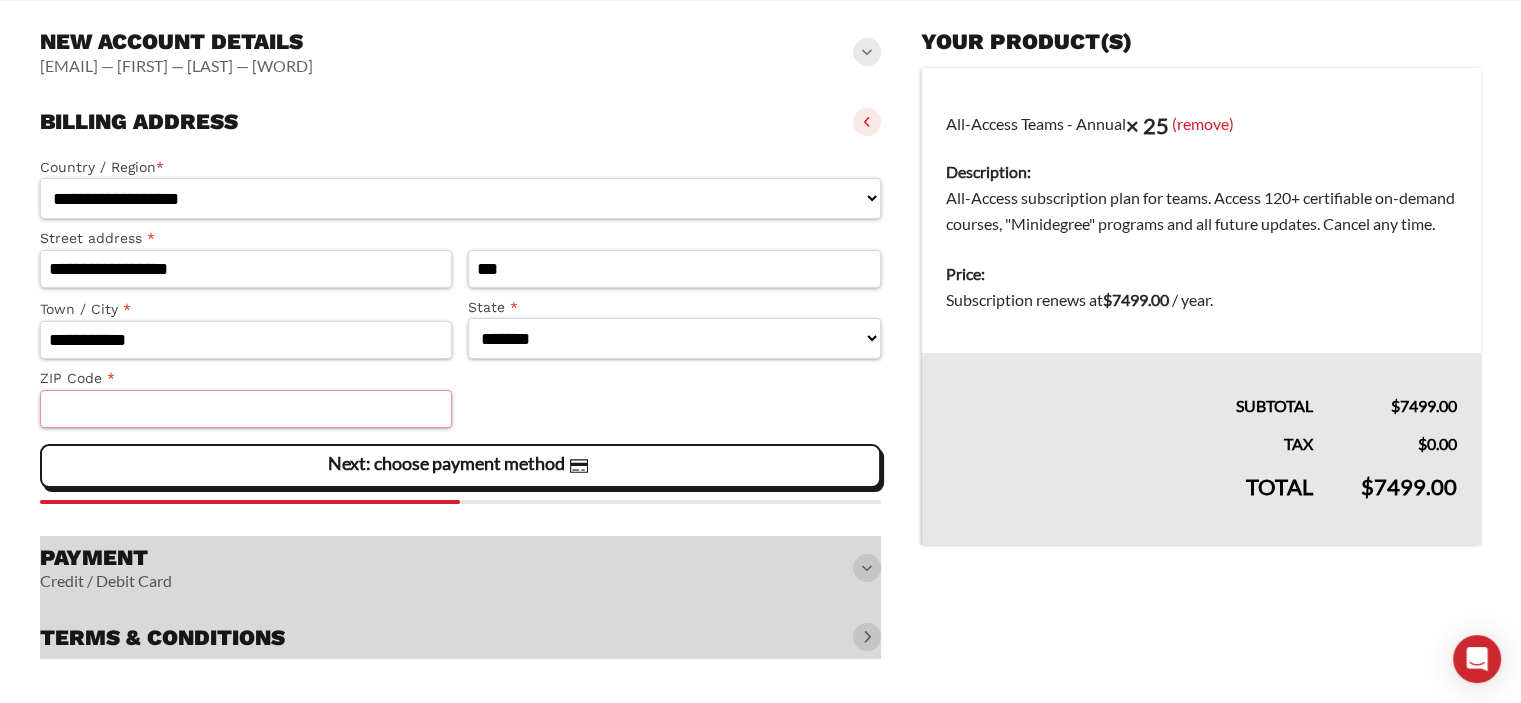 click on "ZIP Code   *" at bounding box center (246, 409) 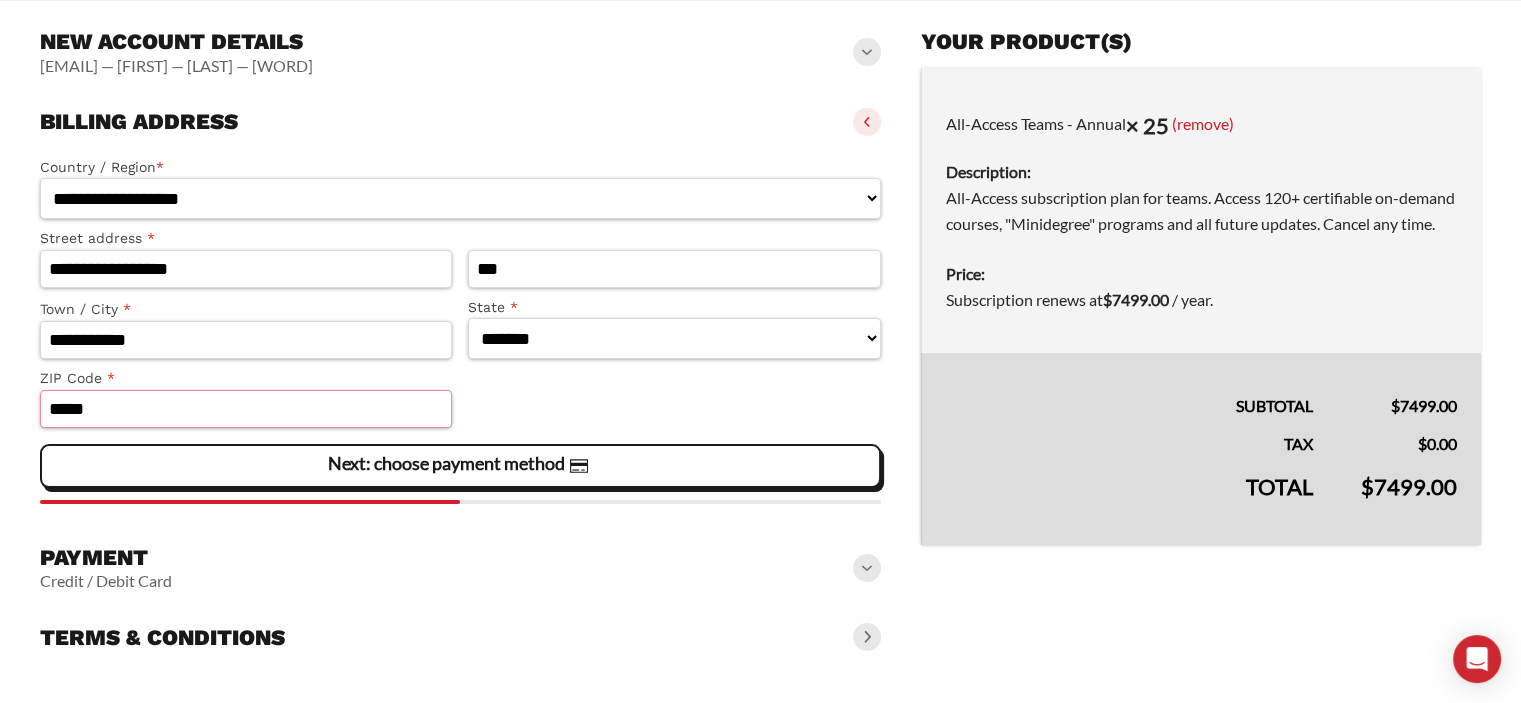 type on "*****" 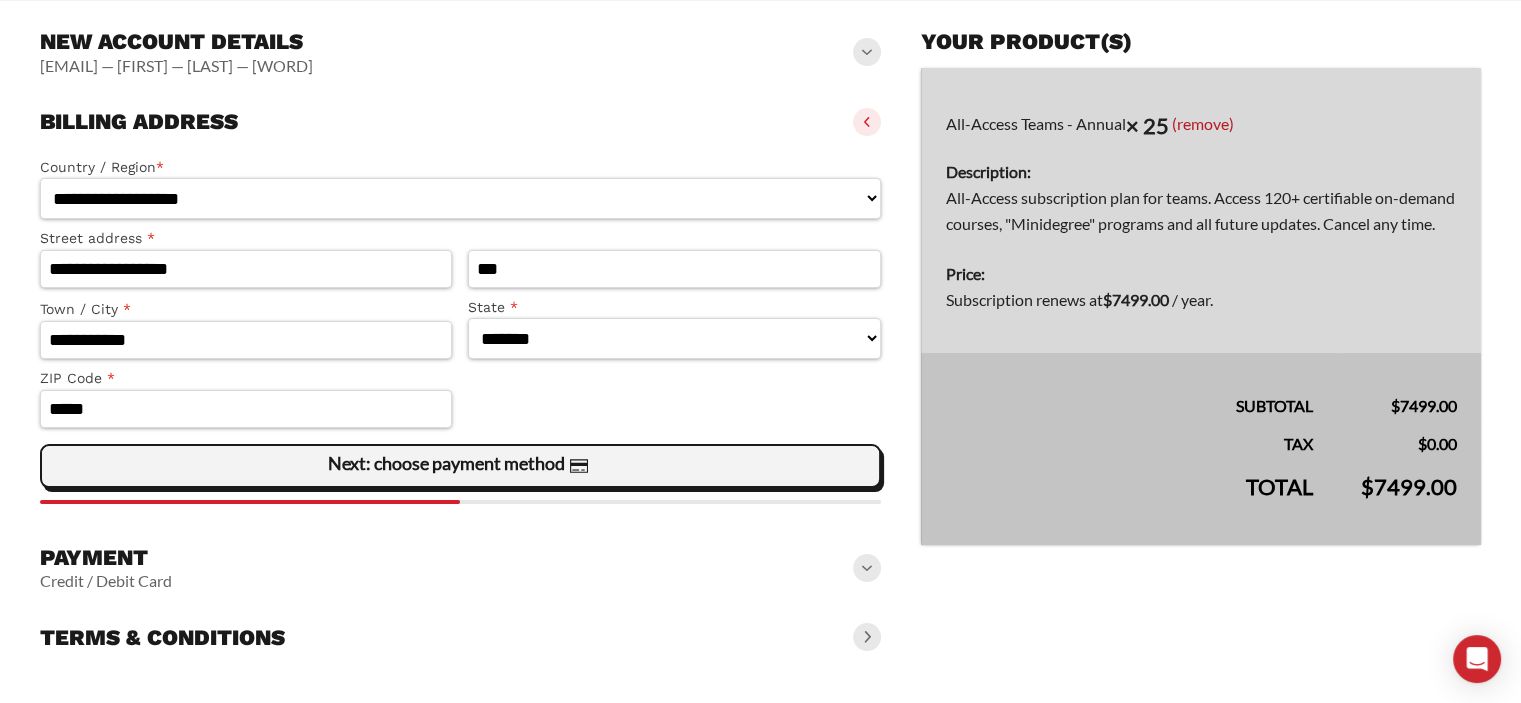 click on "Next: choose payment method" 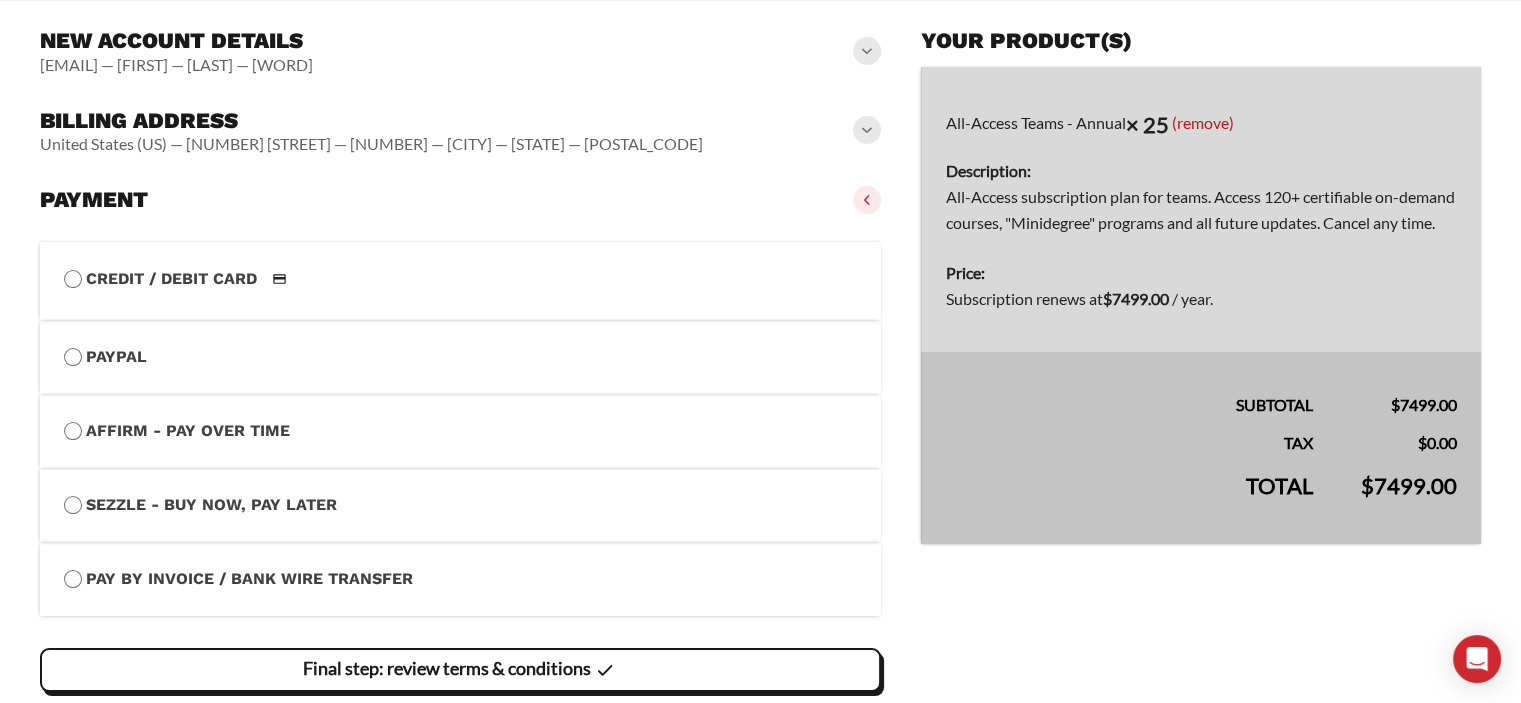 click on "Payment
Credit / Debit Card
Credit / Debit Card
Save payment information to my account for future purchases.
PayPal
Payment Info
Affirm - Pay over time
You will be redirected to Affirm to securely complete your purchase. It’s quick and easy—get a real-time decision!
Sezzle - Buy Now, Pay Later
Buy Now and Pay Later with Sezzle.
4 interest-free payments over 6 weeks ⓘ [PRICE] [PRICE] [PRICE] [PRICE] today [MONTH] [DAY] [MONTH] [DAY]
Pay by Invoice / Bank Wire Transfer
Make your payment directly into our bank account.
You will receive an order confirmation e-mail with payment info.
Please use your Order ID as the payment reference." at bounding box center (460, 481) 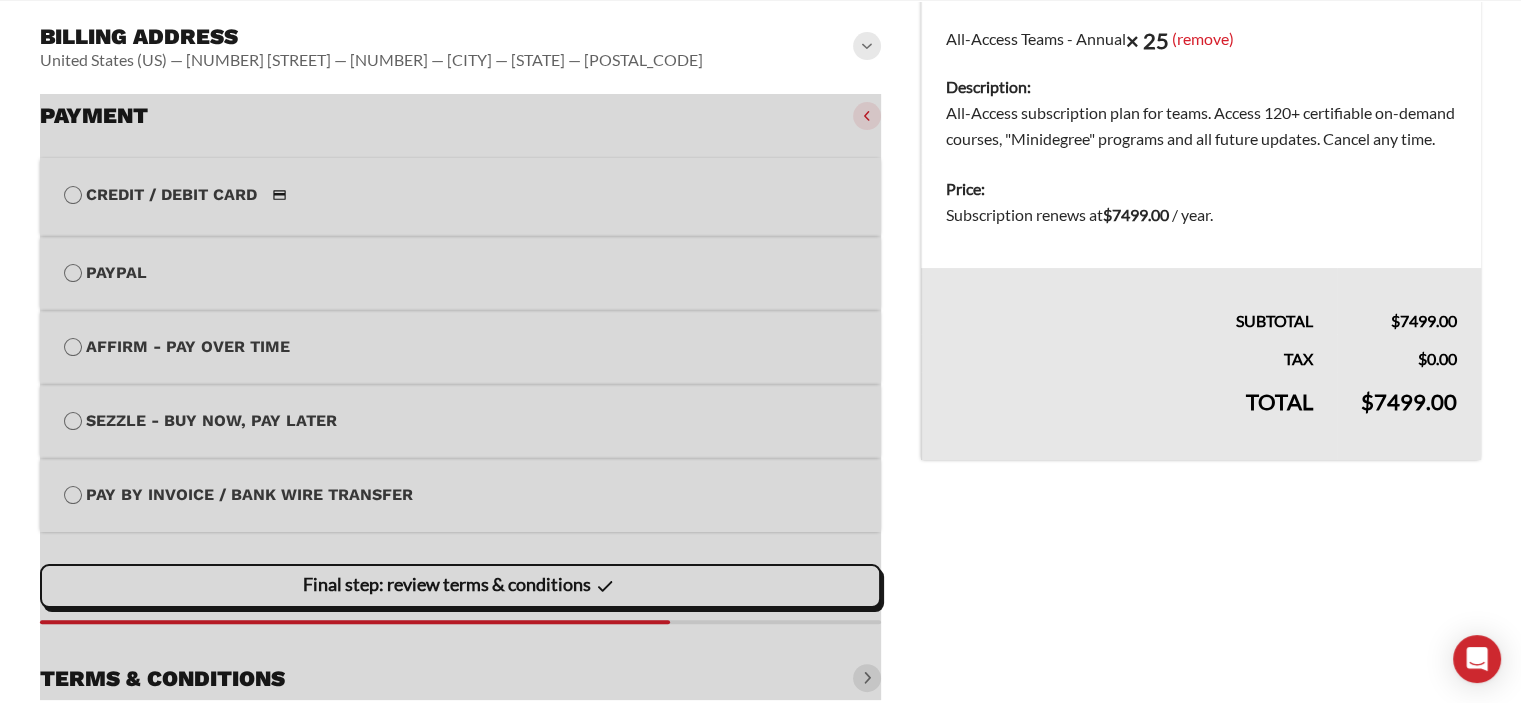 scroll, scrollTop: 379, scrollLeft: 0, axis: vertical 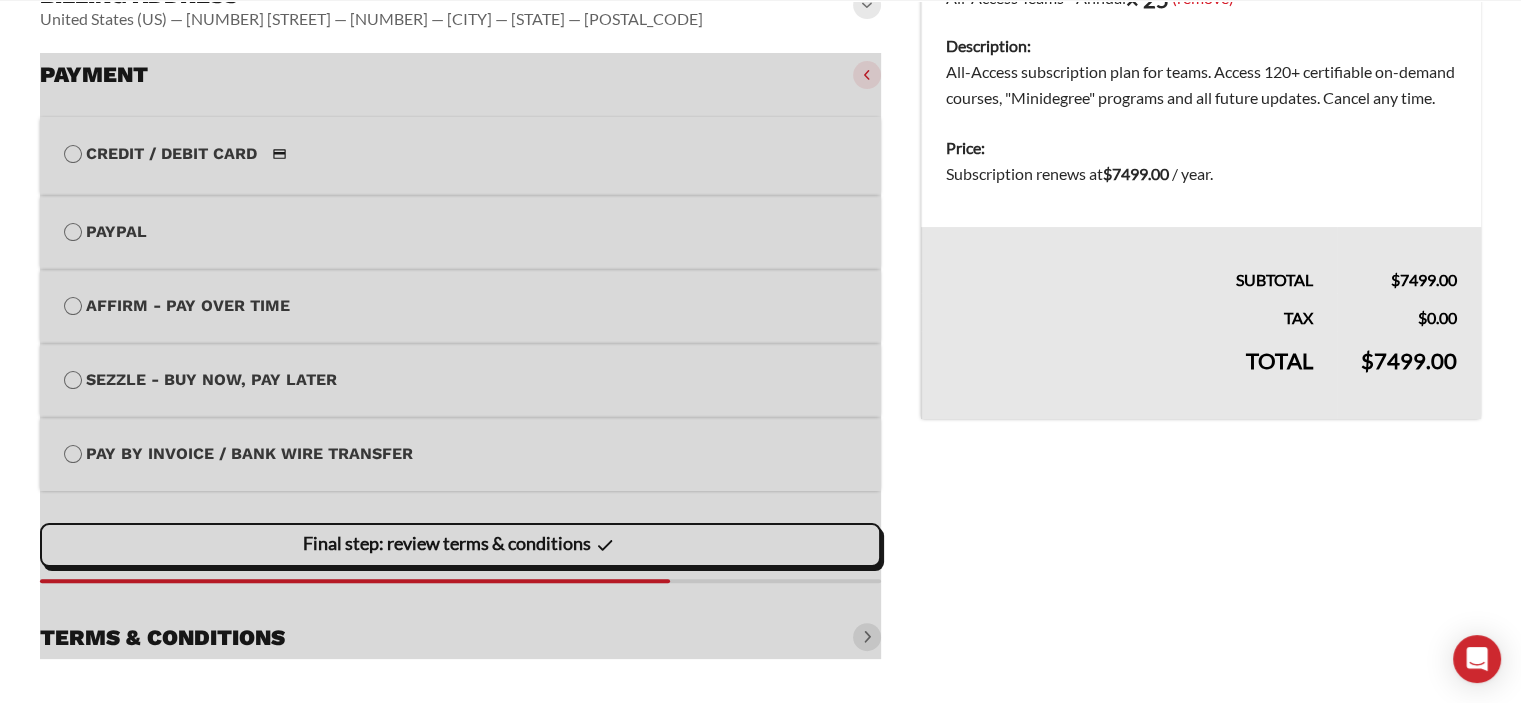 click at bounding box center [460, 356] 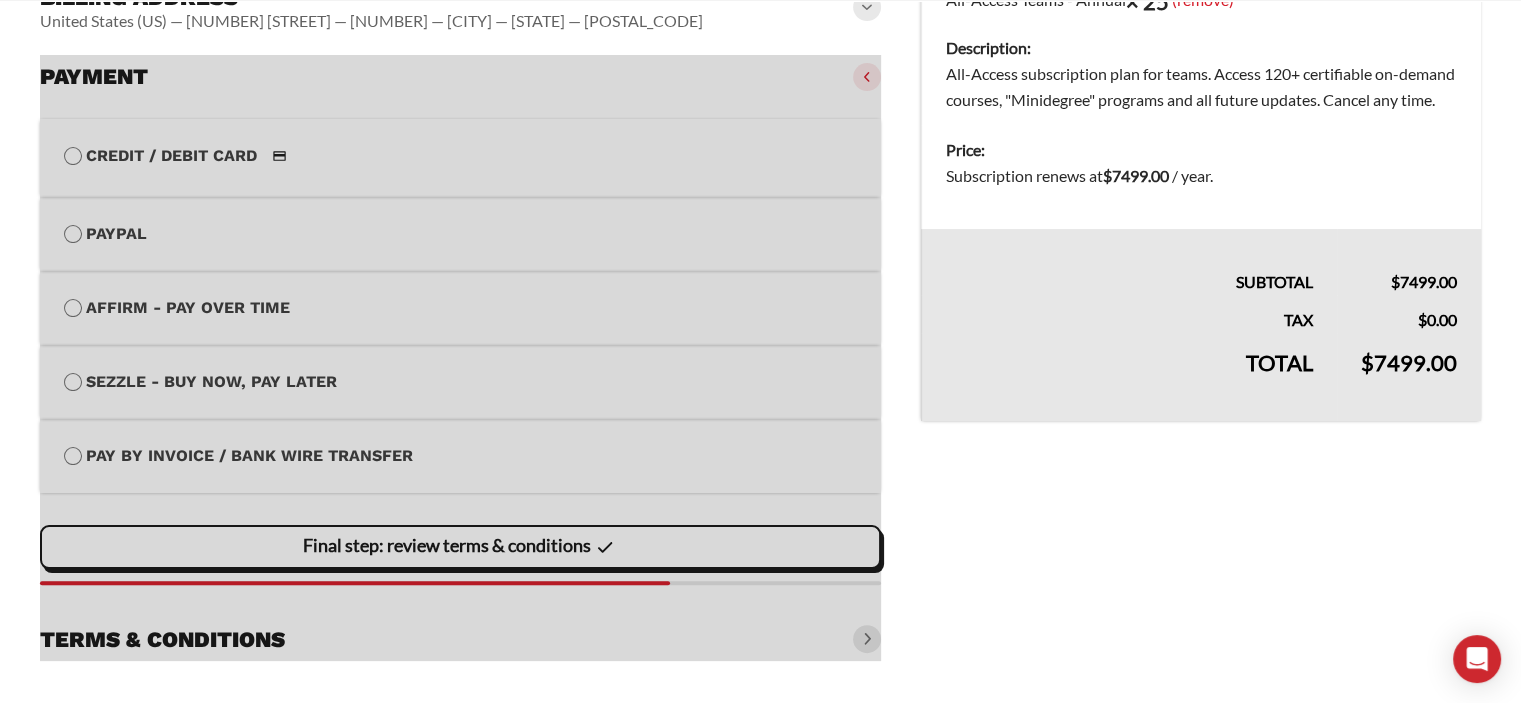 scroll, scrollTop: 379, scrollLeft: 0, axis: vertical 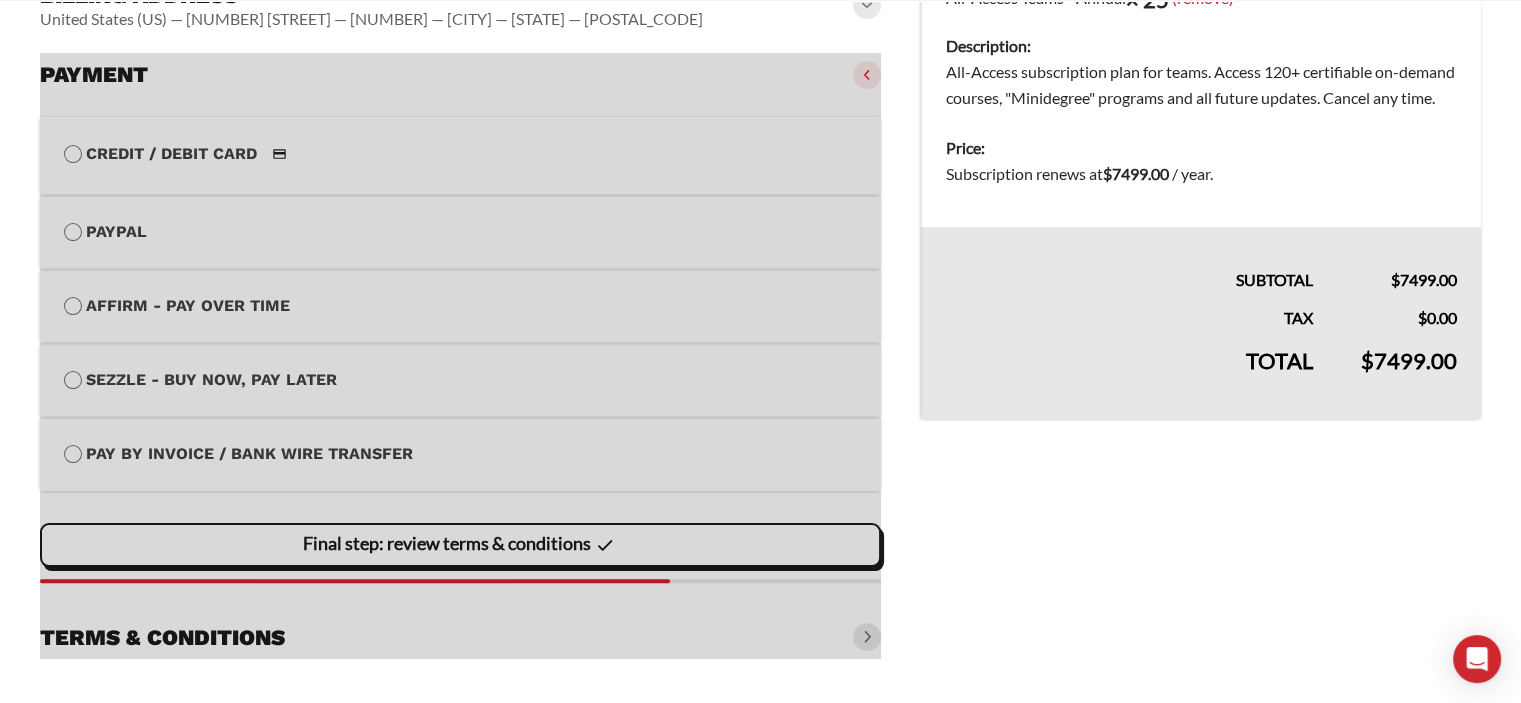 click at bounding box center (460, 356) 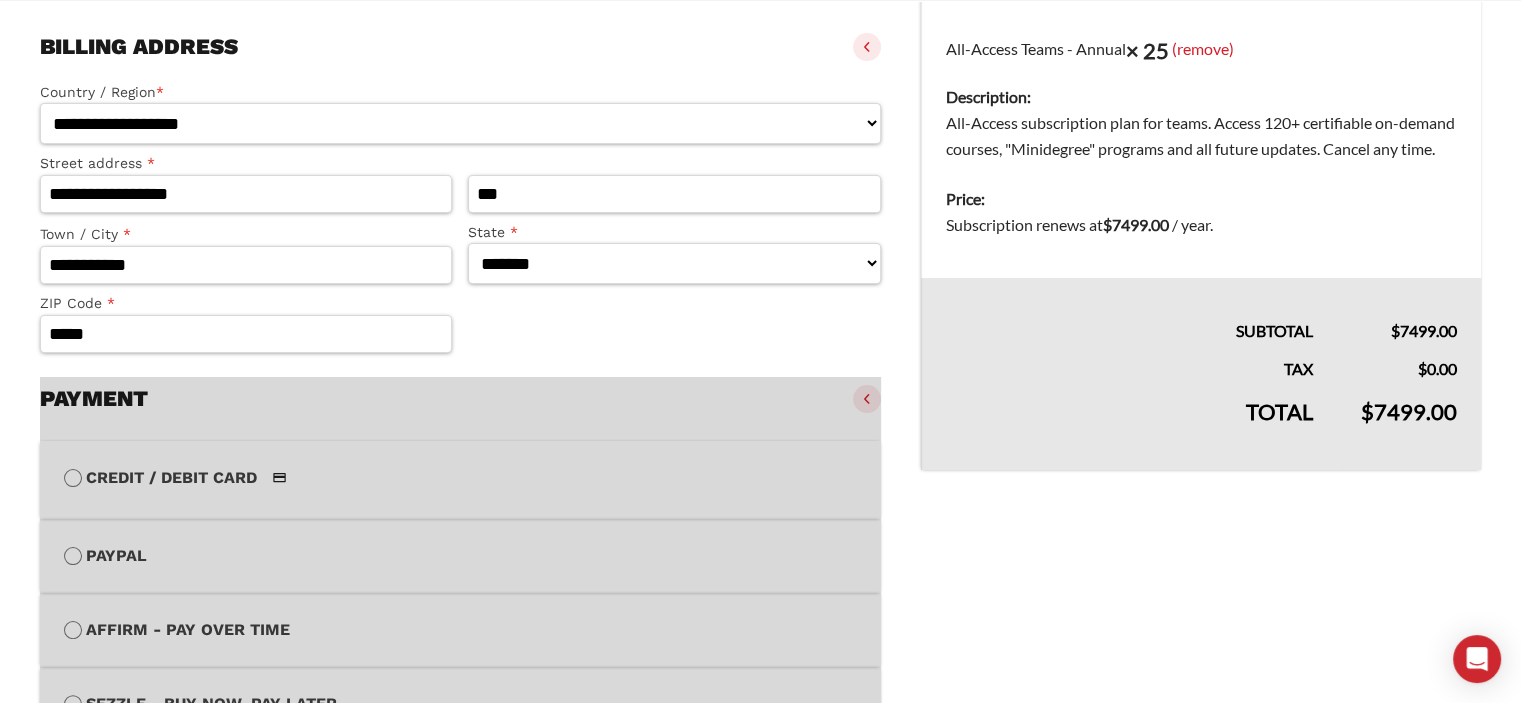 scroll, scrollTop: 325, scrollLeft: 0, axis: vertical 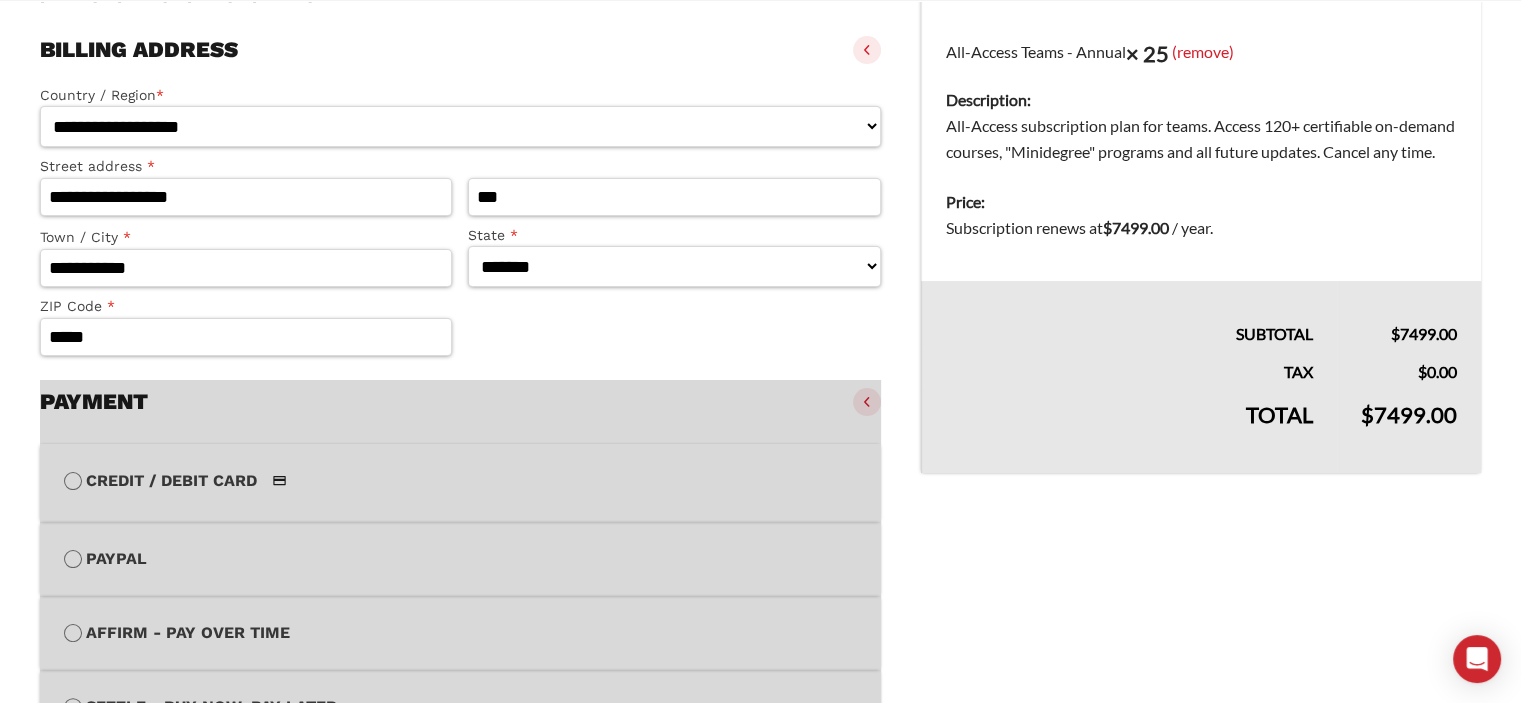 click at bounding box center [460, 683] 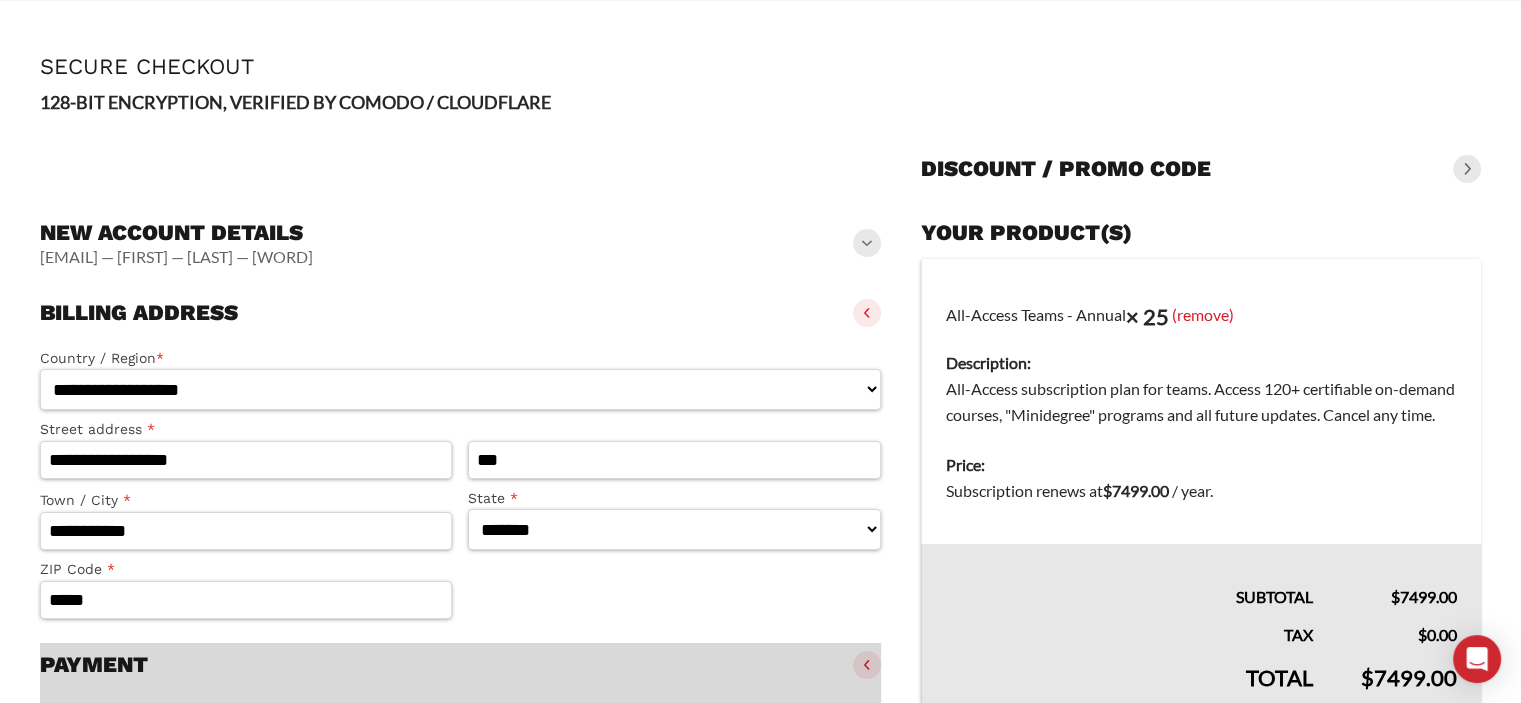 scroll, scrollTop: 63, scrollLeft: 0, axis: vertical 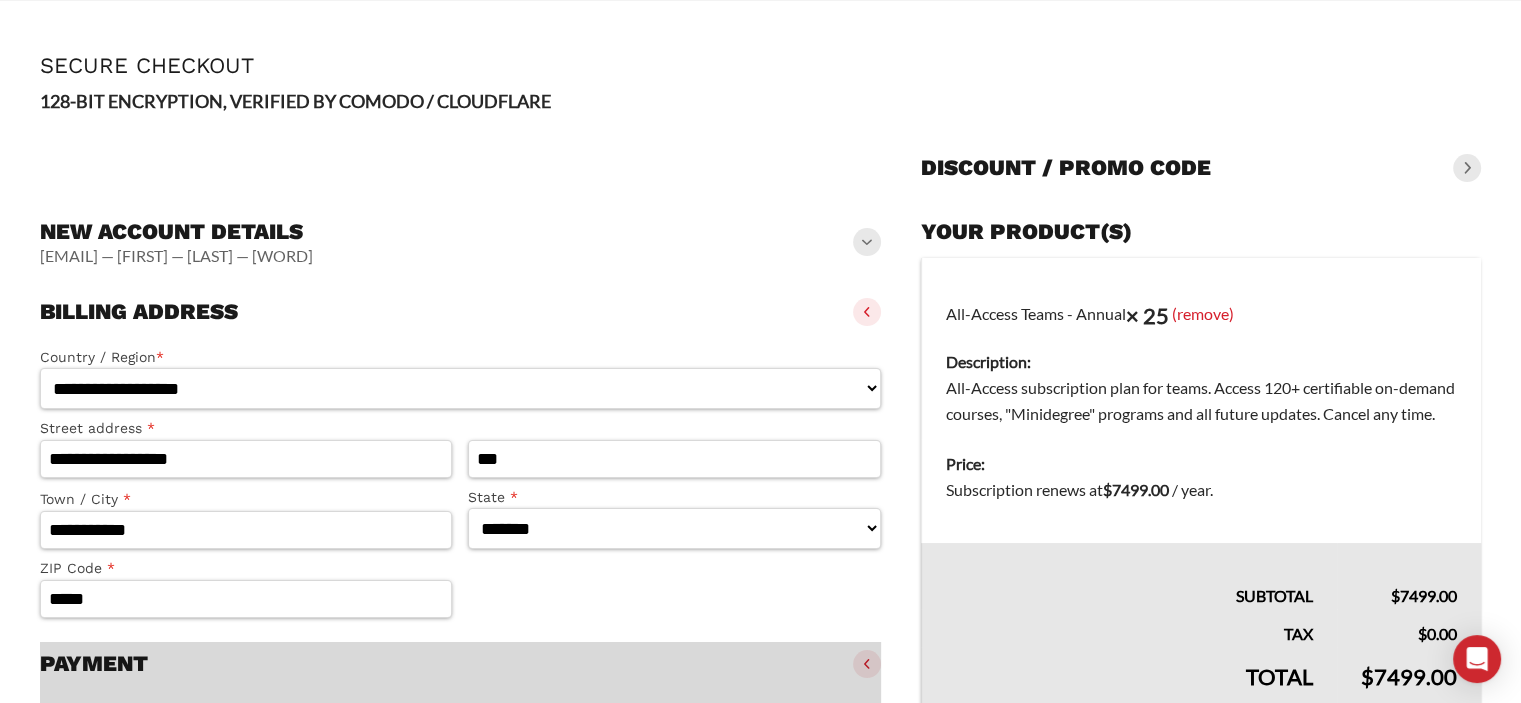click at bounding box center [867, 312] 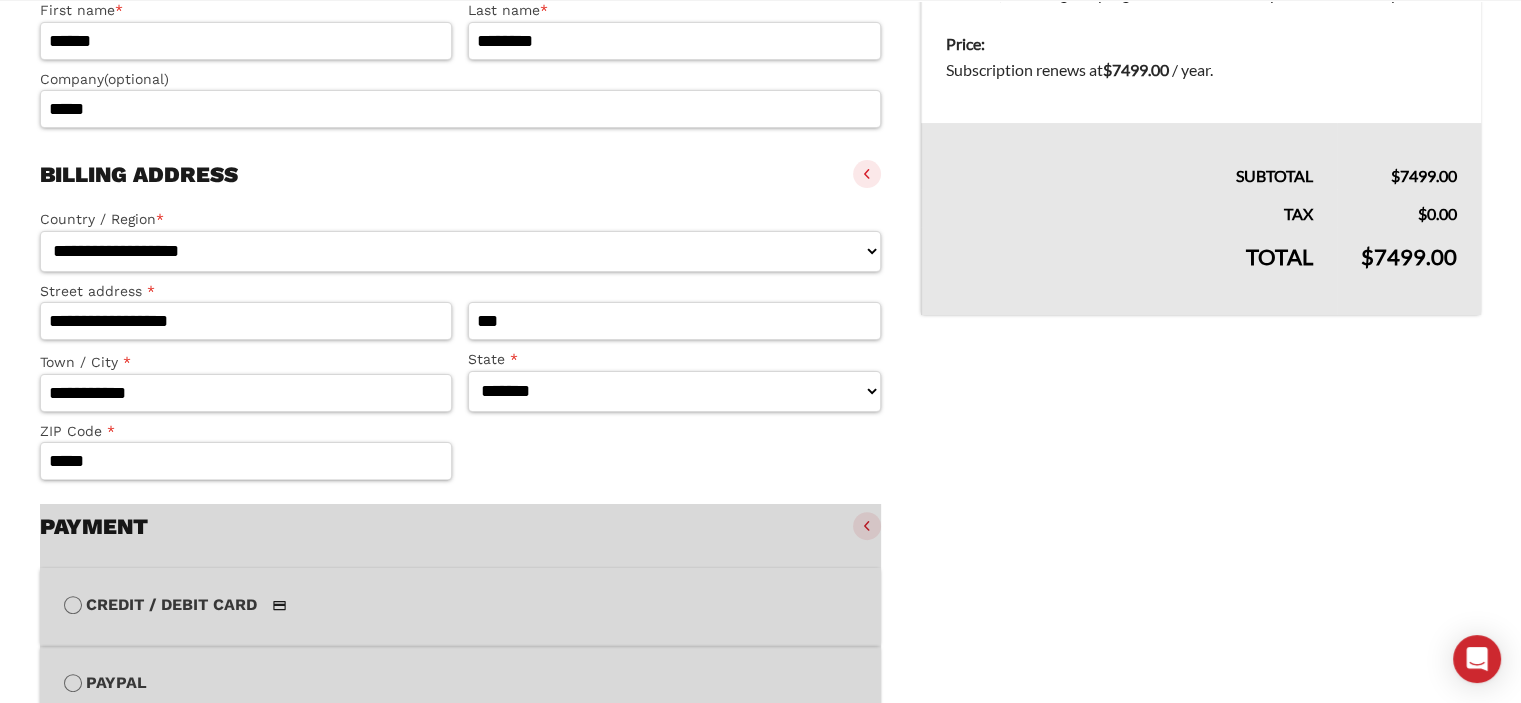 scroll, scrollTop: 484, scrollLeft: 0, axis: vertical 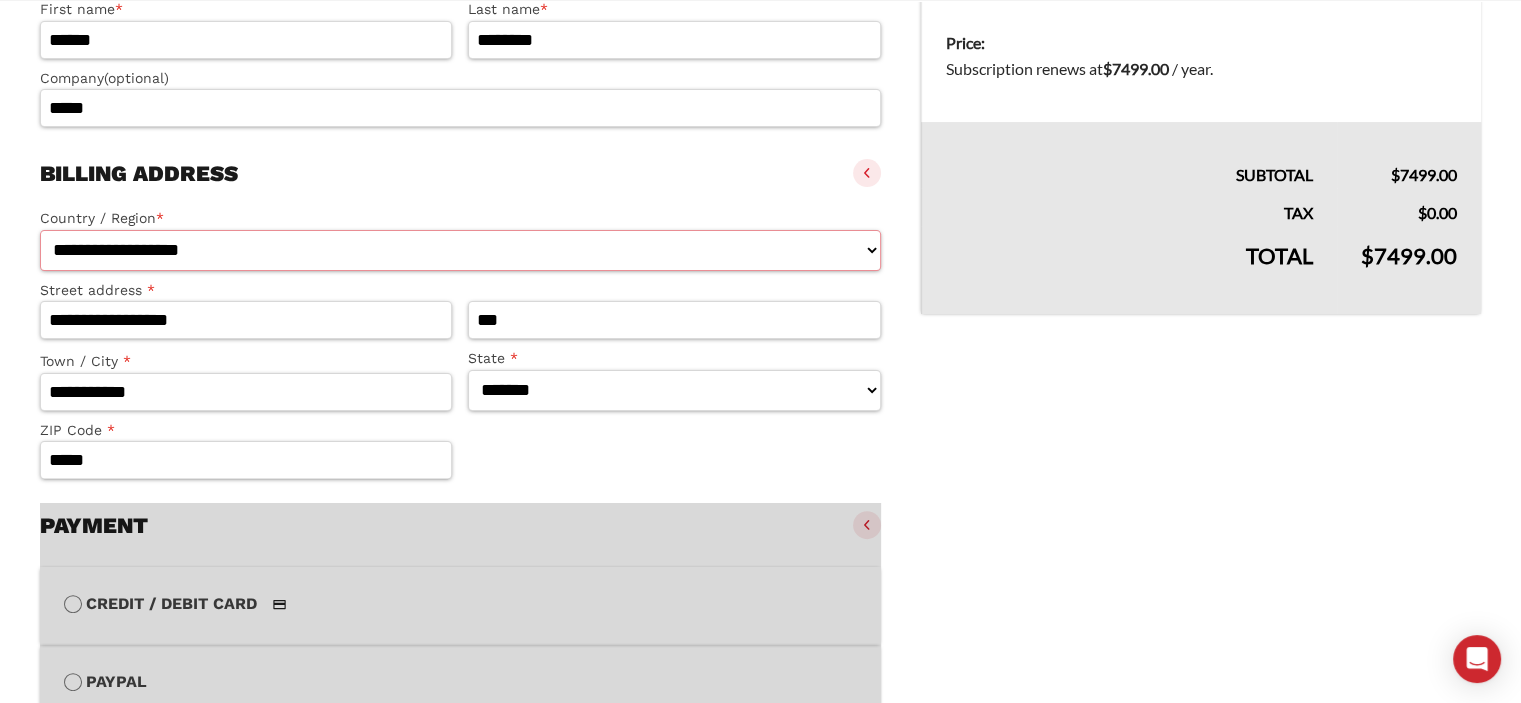 click on "**********" at bounding box center (460, 250) 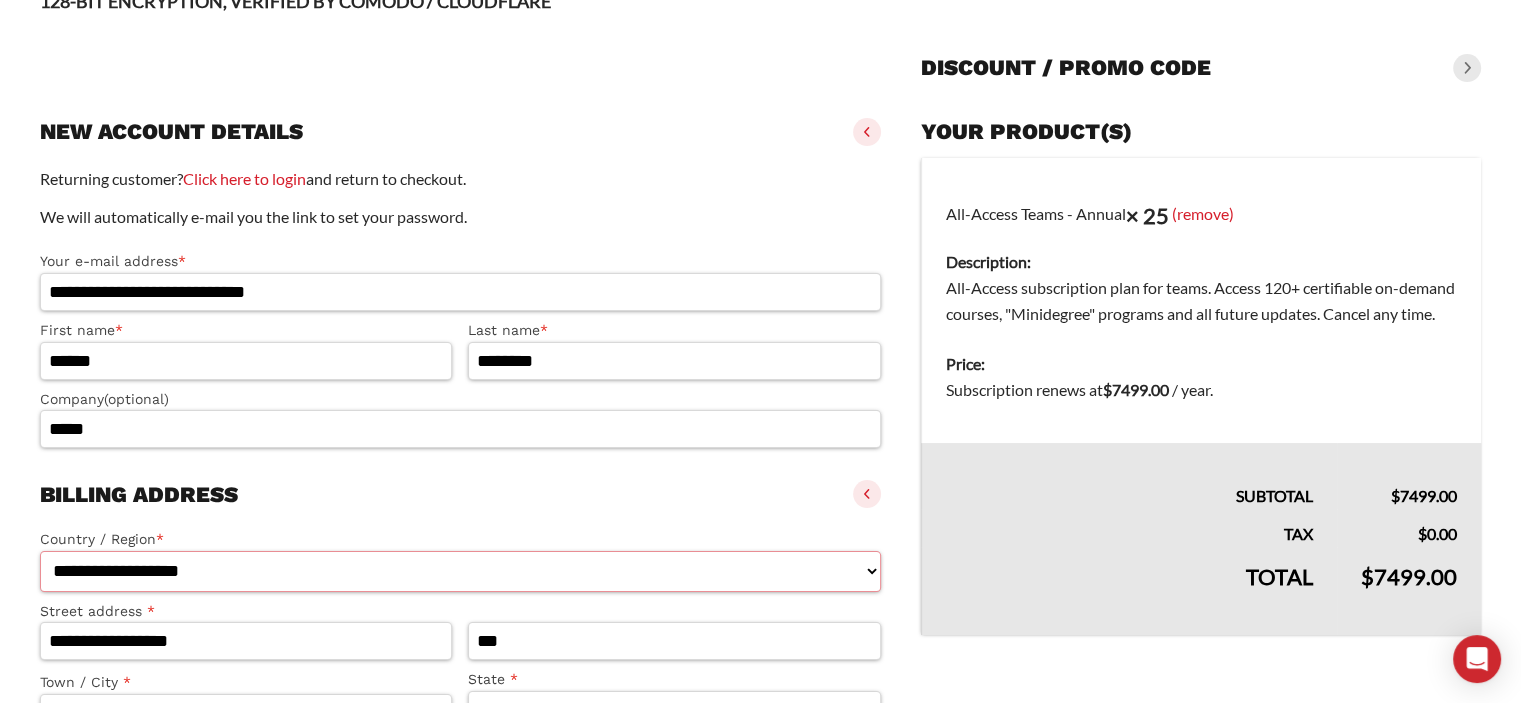 scroll, scrollTop: 0, scrollLeft: 0, axis: both 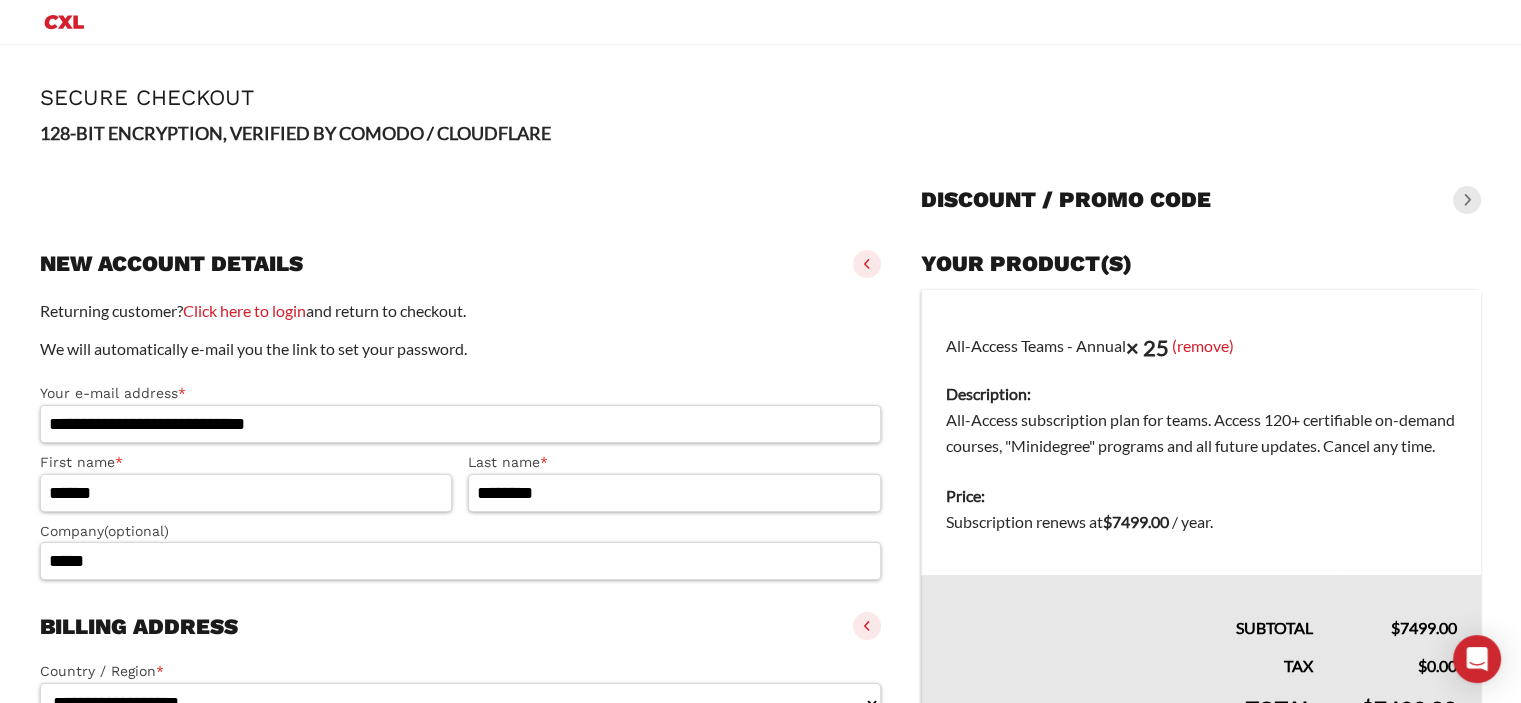 click at bounding box center [1467, 200] 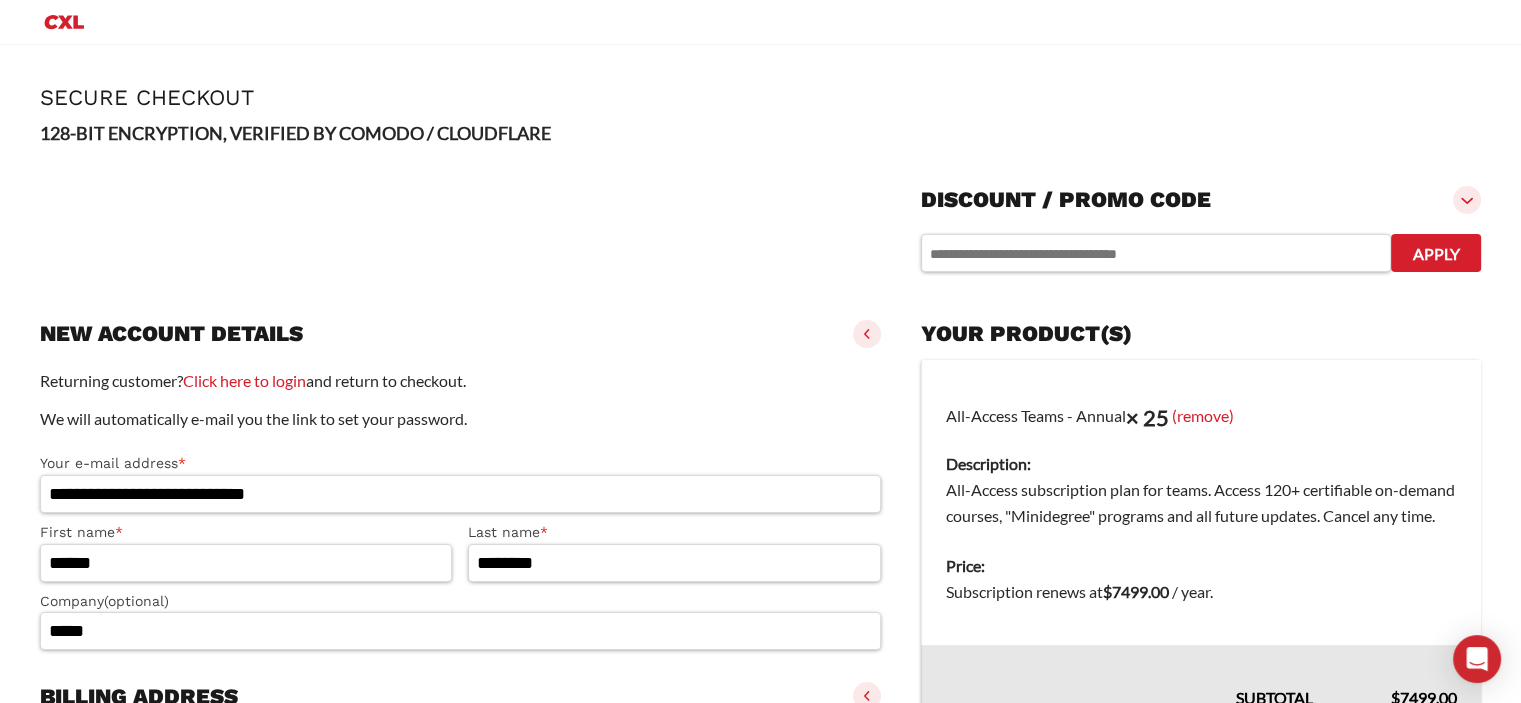 click at bounding box center [1467, 200] 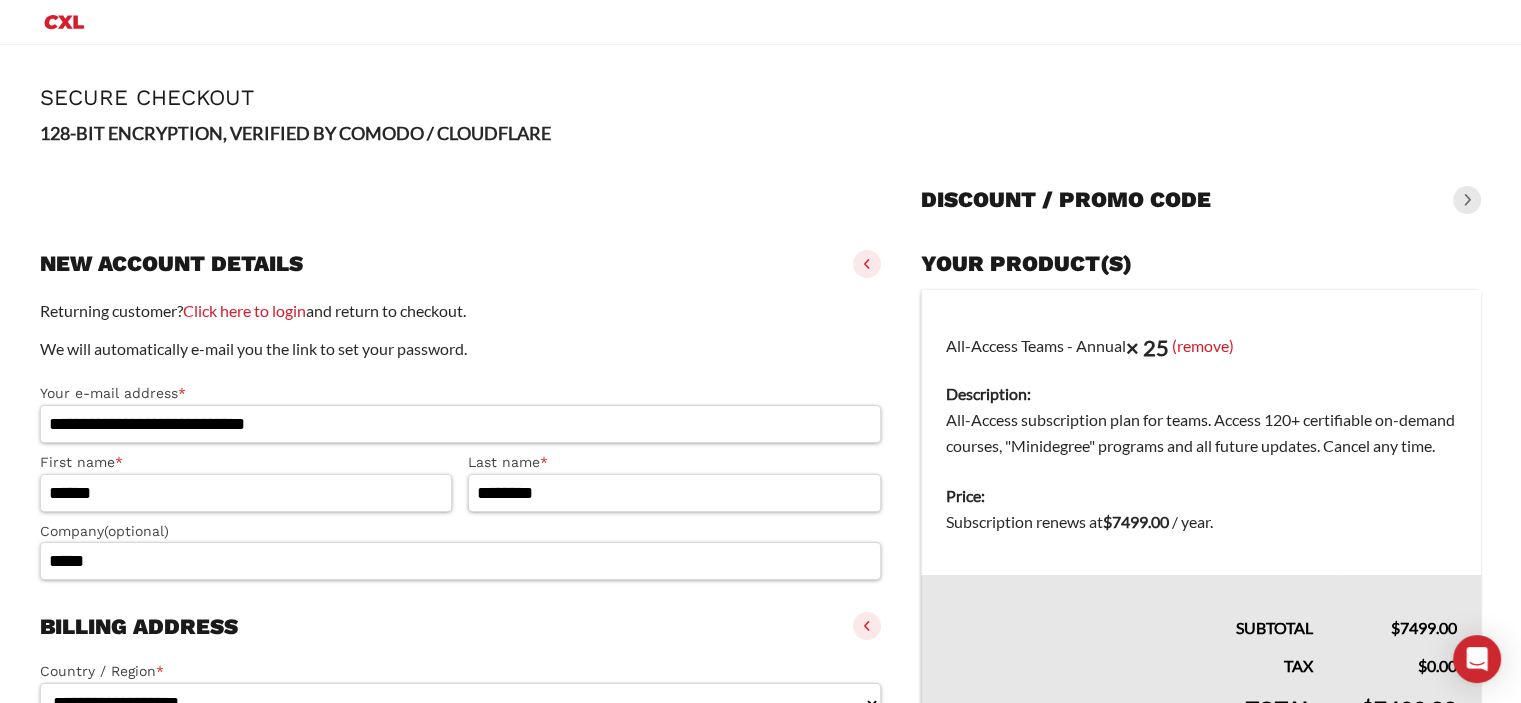 click at bounding box center [1467, 200] 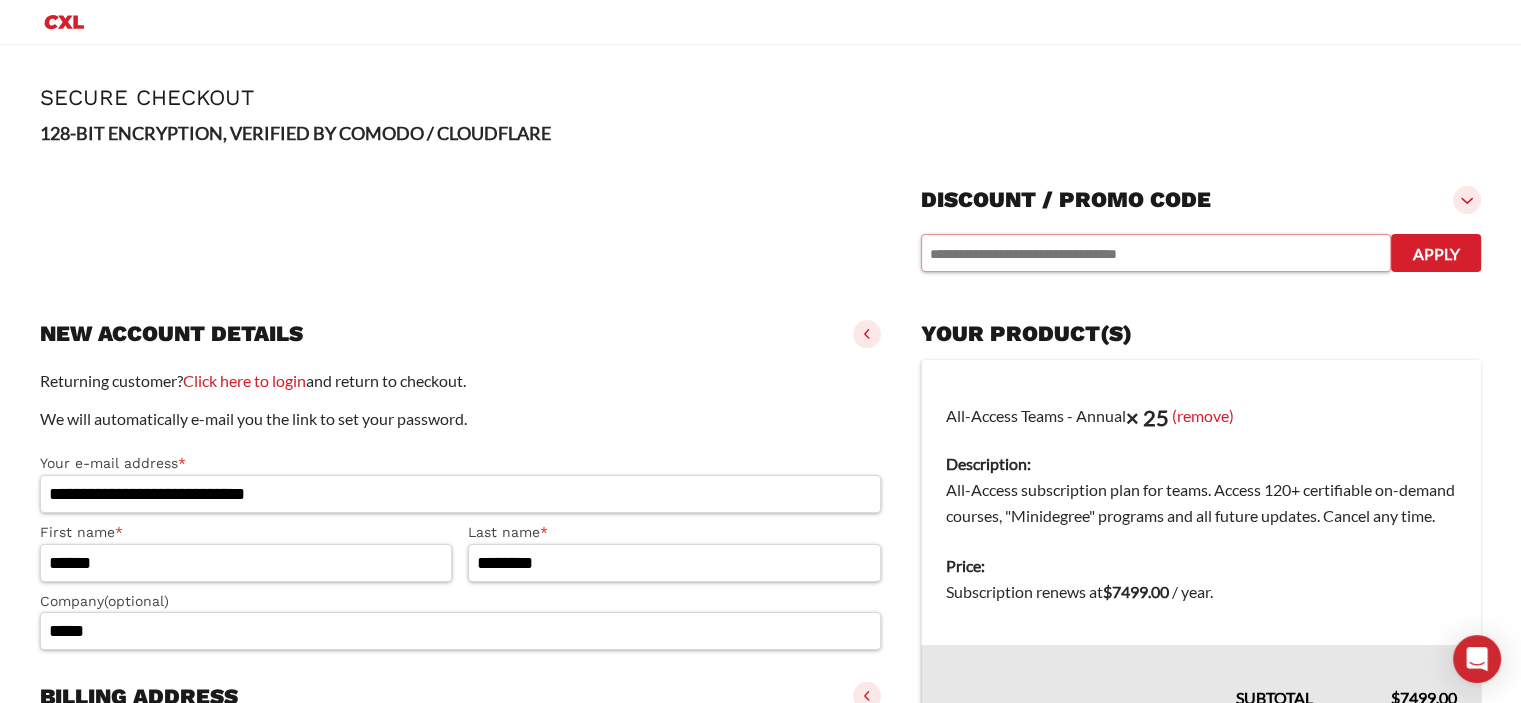 click at bounding box center (1156, 253) 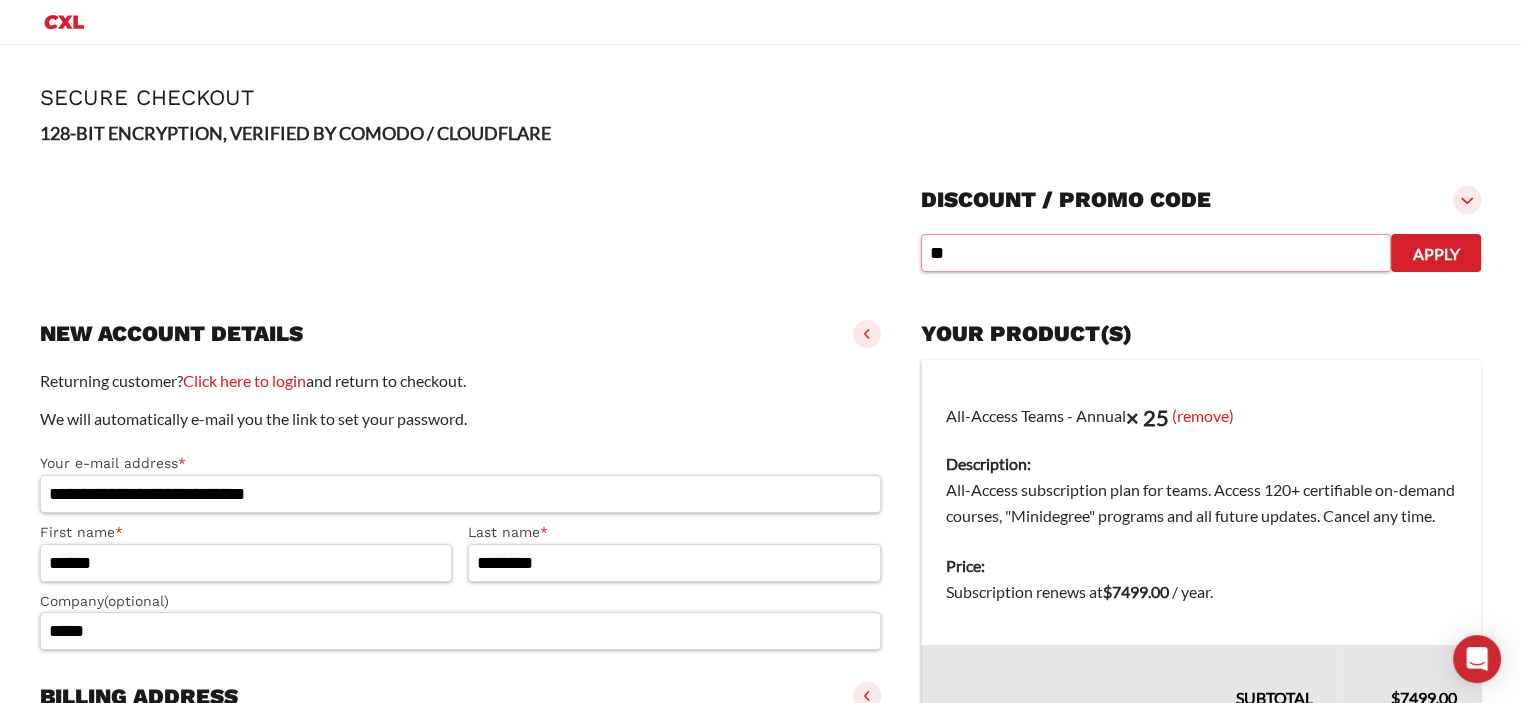 type on "*" 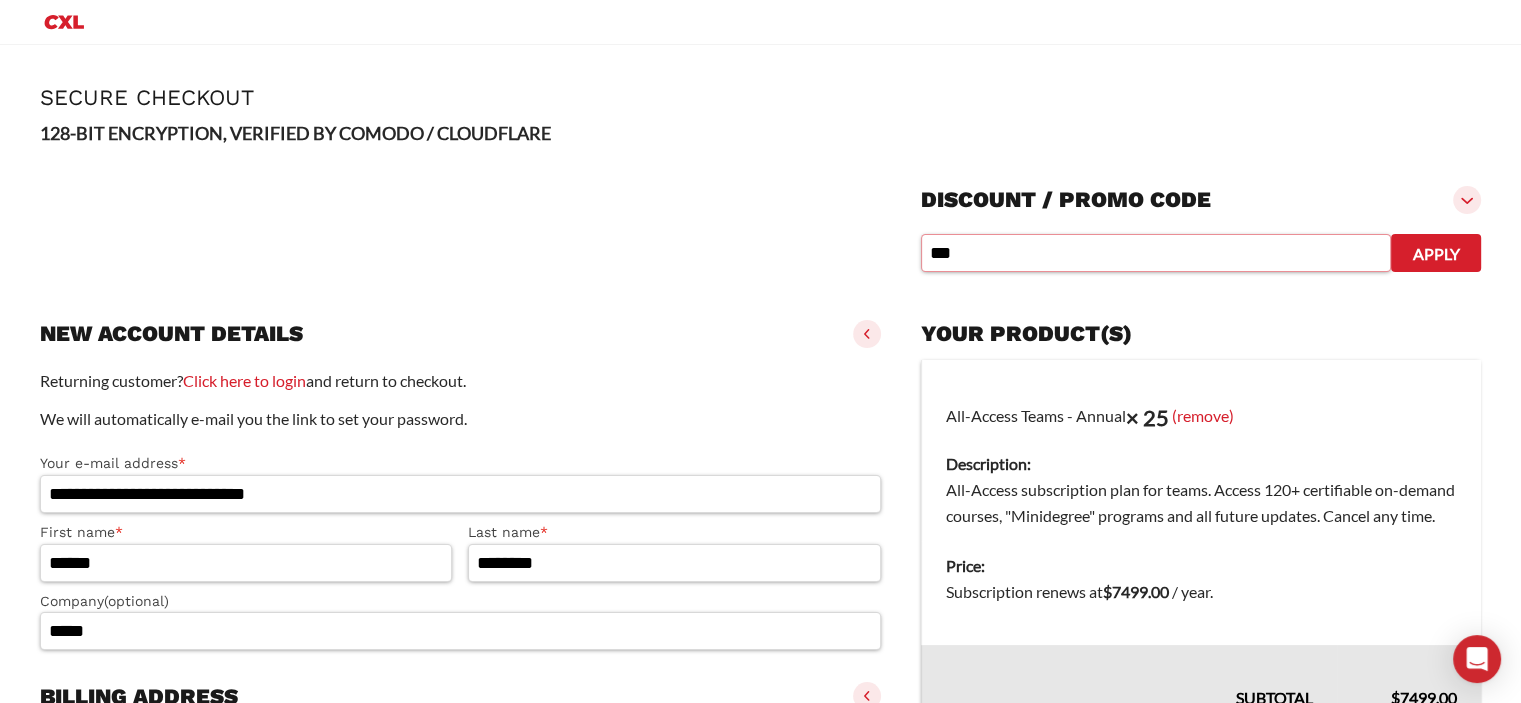 type on "***" 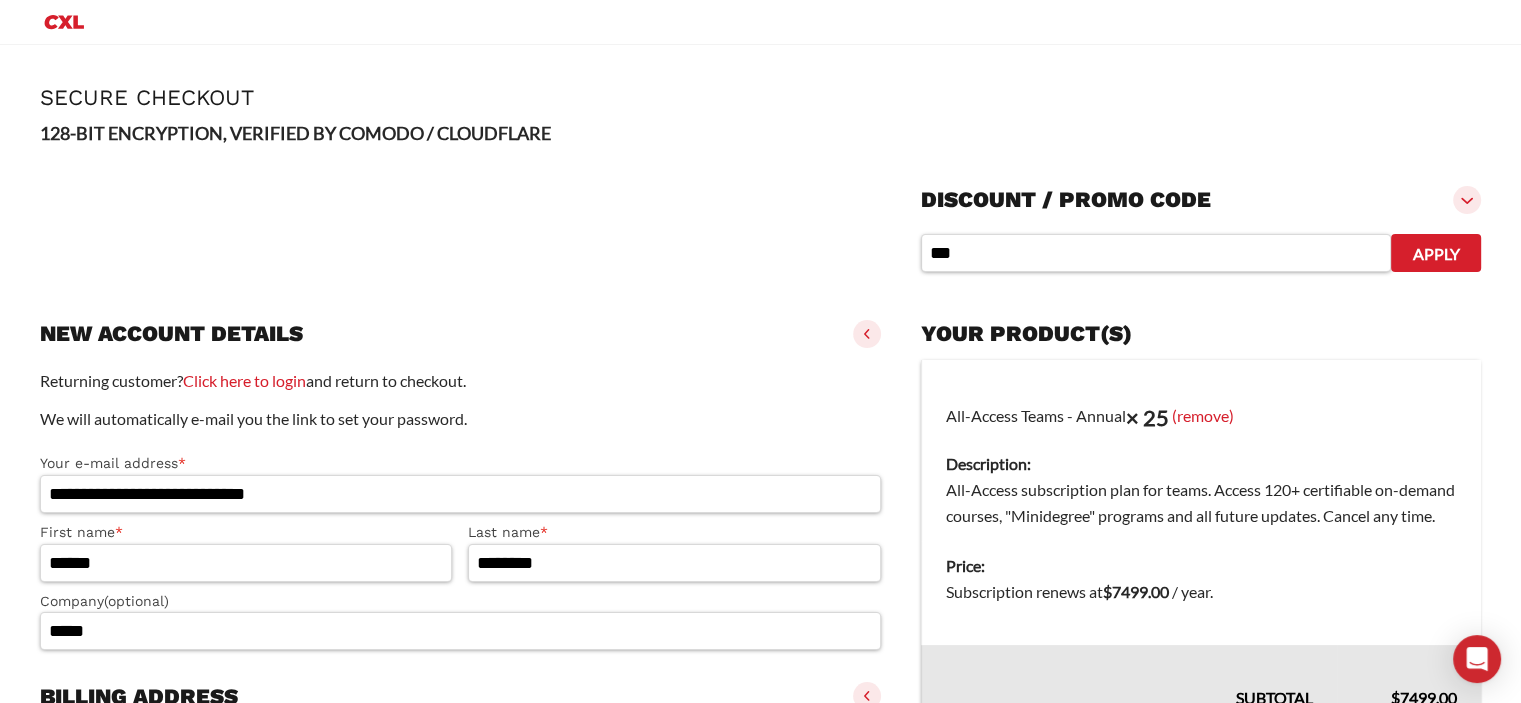 click on "Apply" at bounding box center [1436, 253] 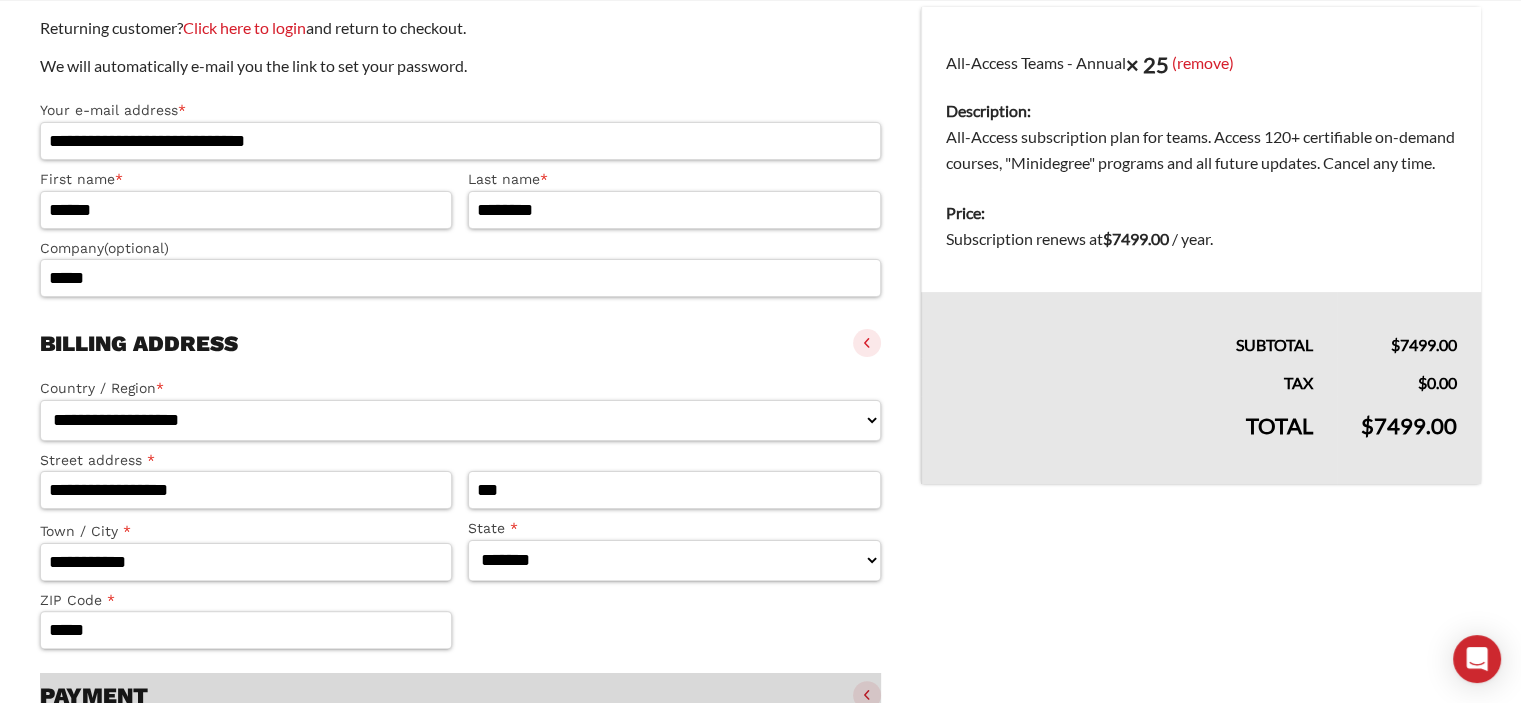 scroll, scrollTop: 456, scrollLeft: 0, axis: vertical 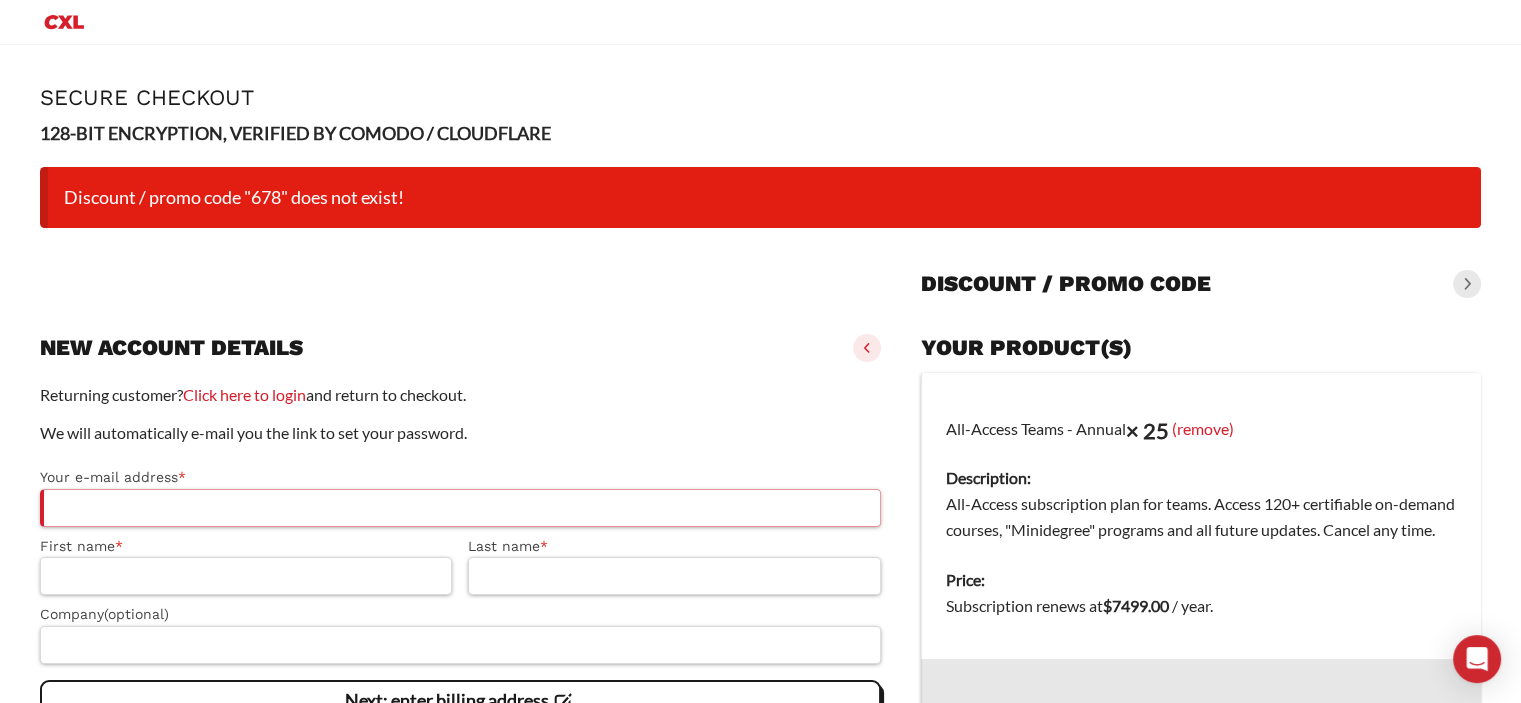 click on "Your e-mail address  *" at bounding box center (460, 508) 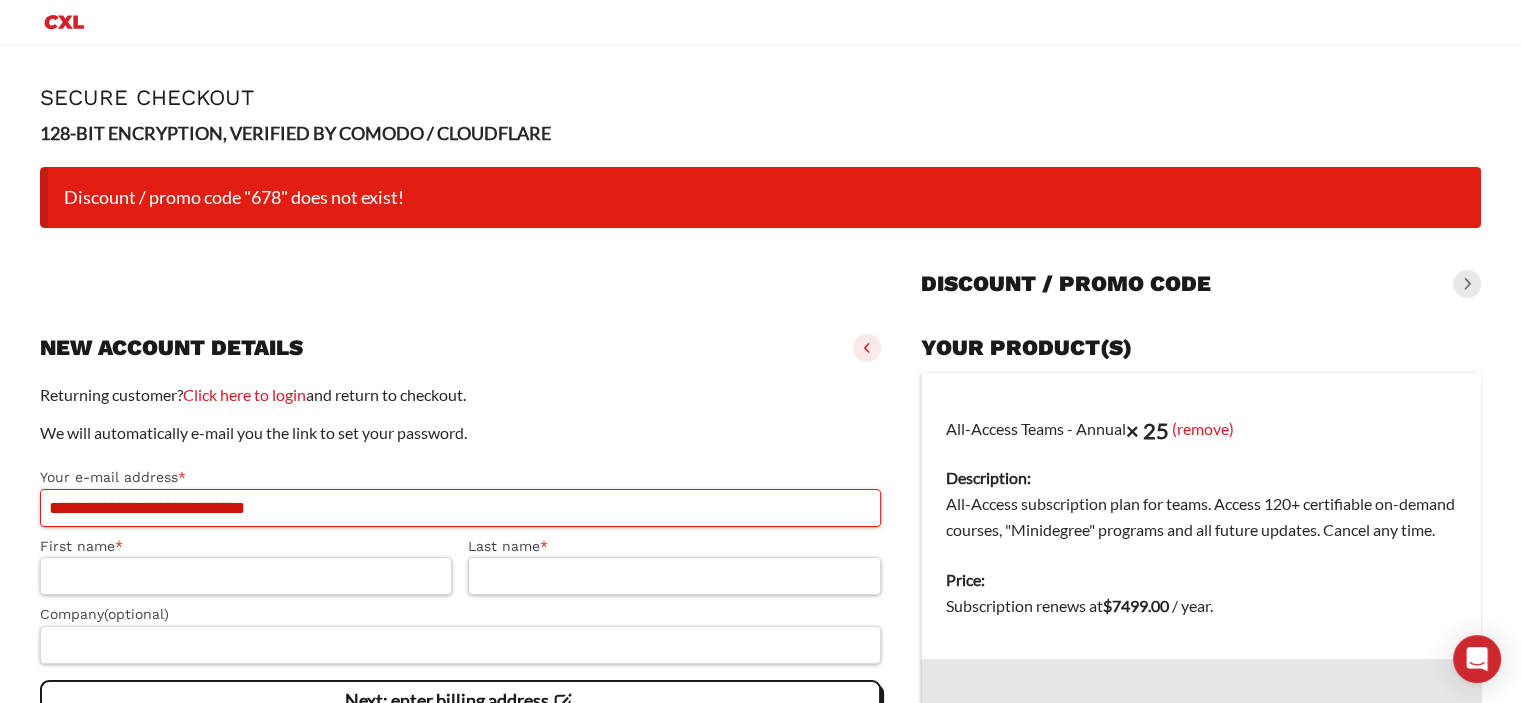 type on "**********" 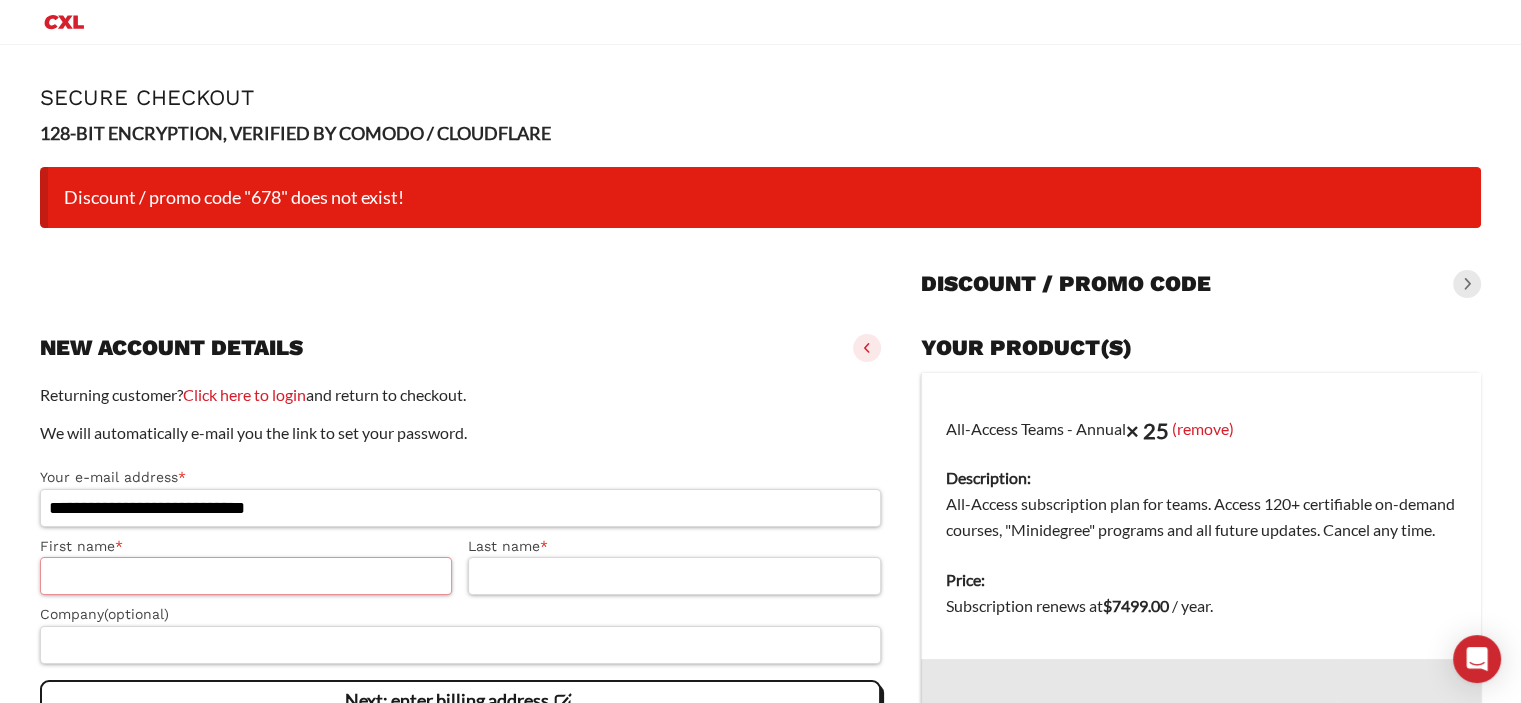 click on "First name  *" at bounding box center (246, 576) 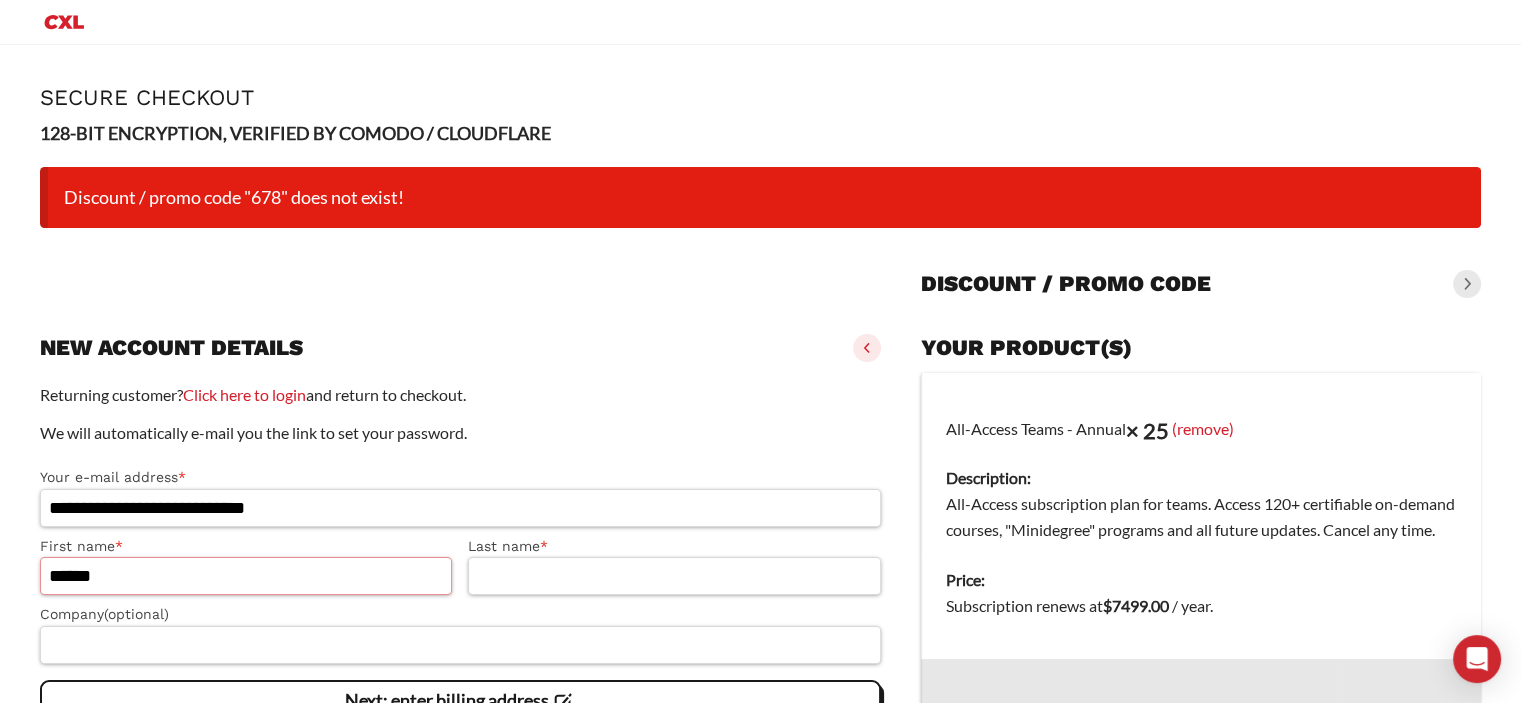 type on "******" 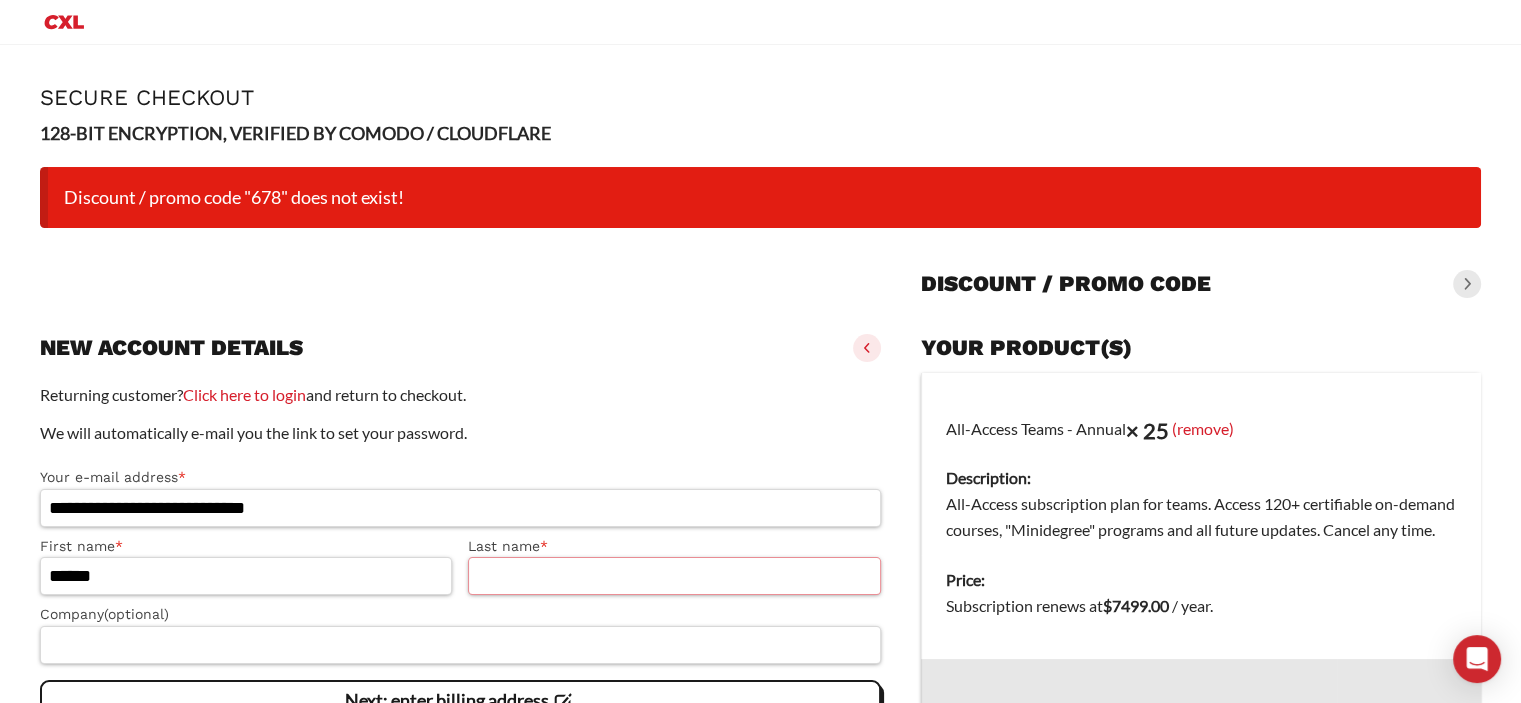 click on "Last name  *" at bounding box center [674, 576] 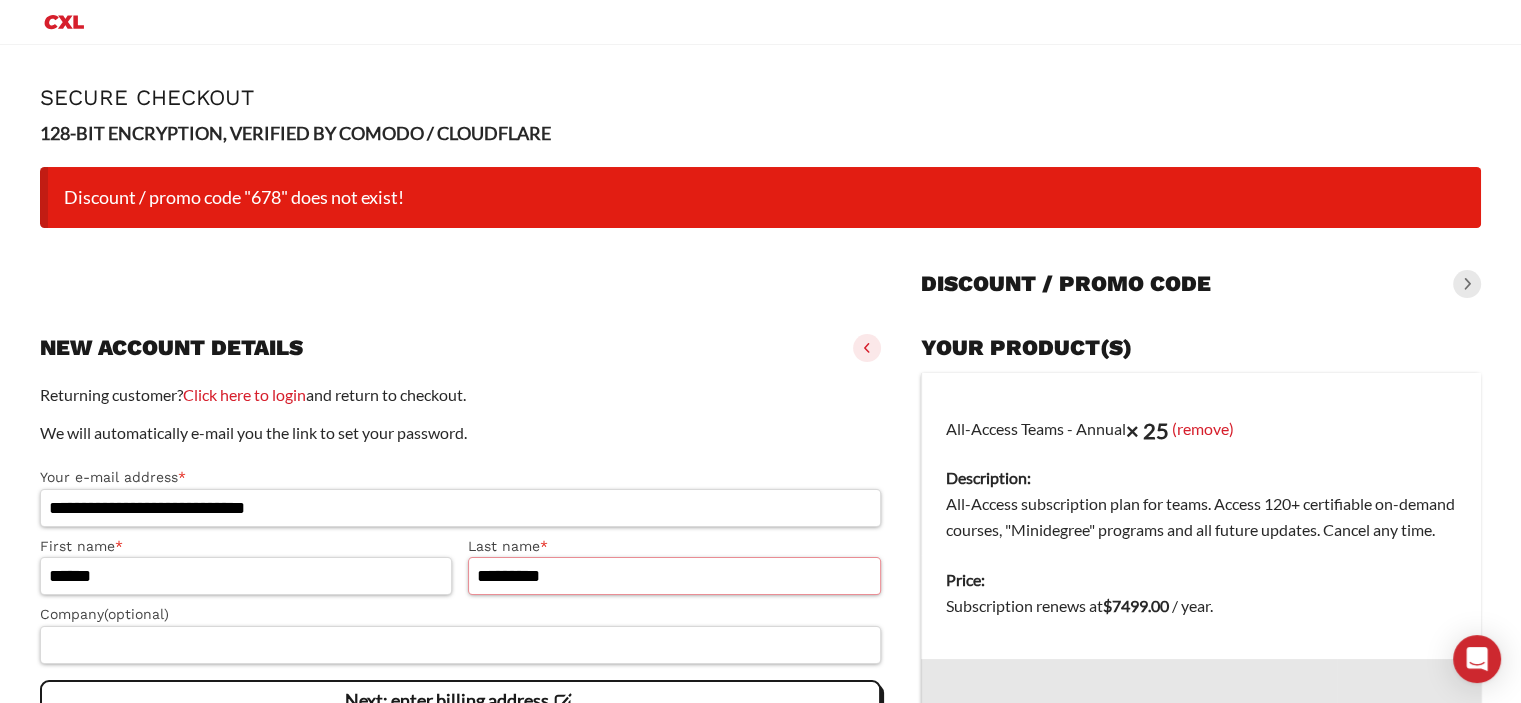 type on "*********" 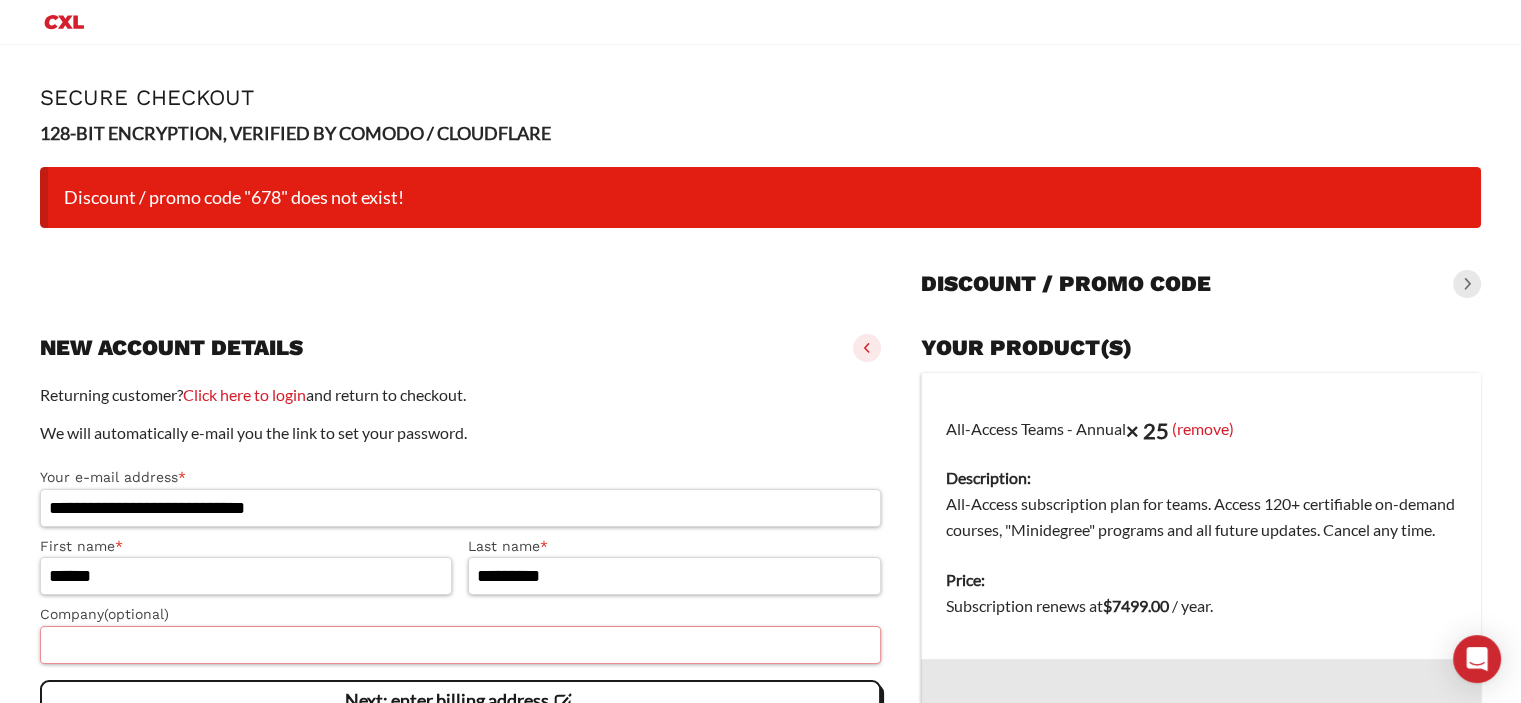 click on "Company  (optional)" at bounding box center (460, 645) 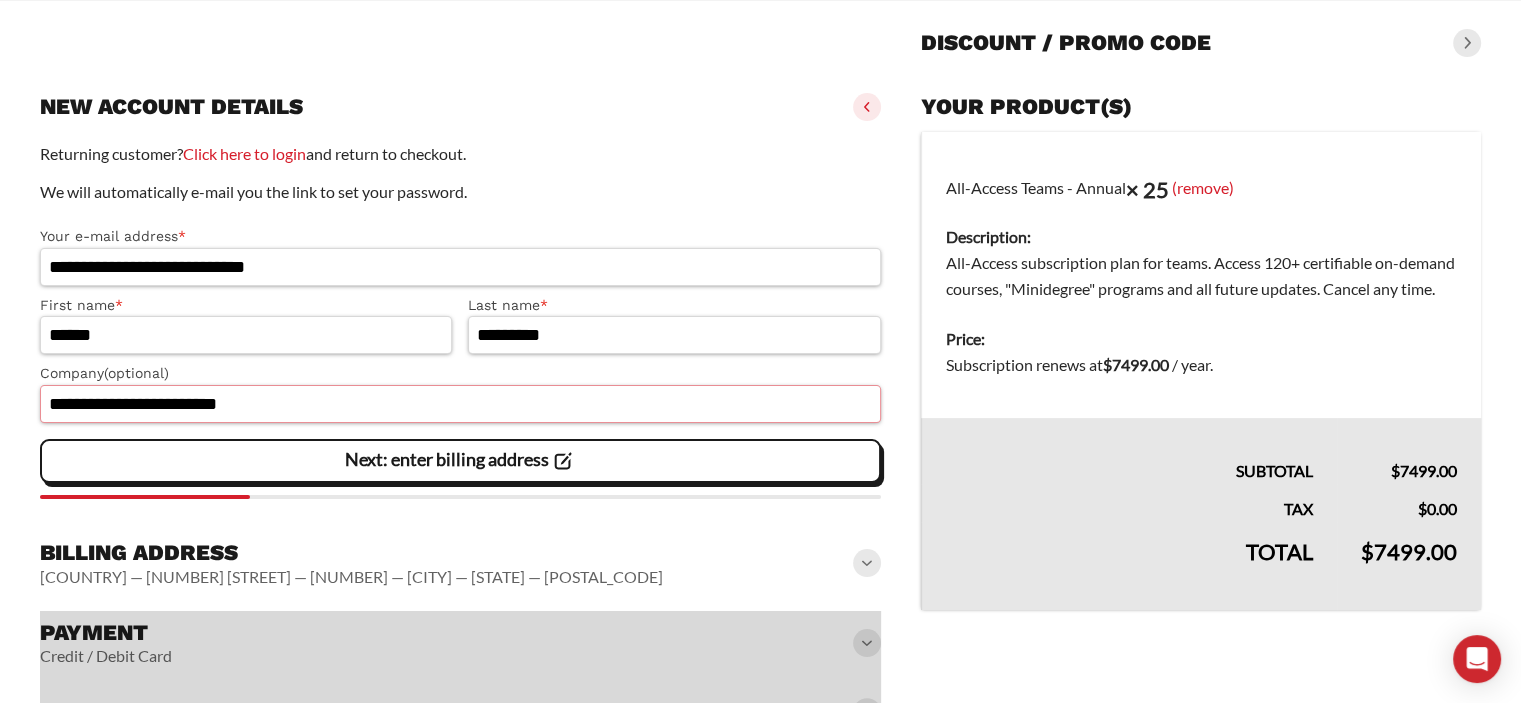 scroll, scrollTop: 280, scrollLeft: 0, axis: vertical 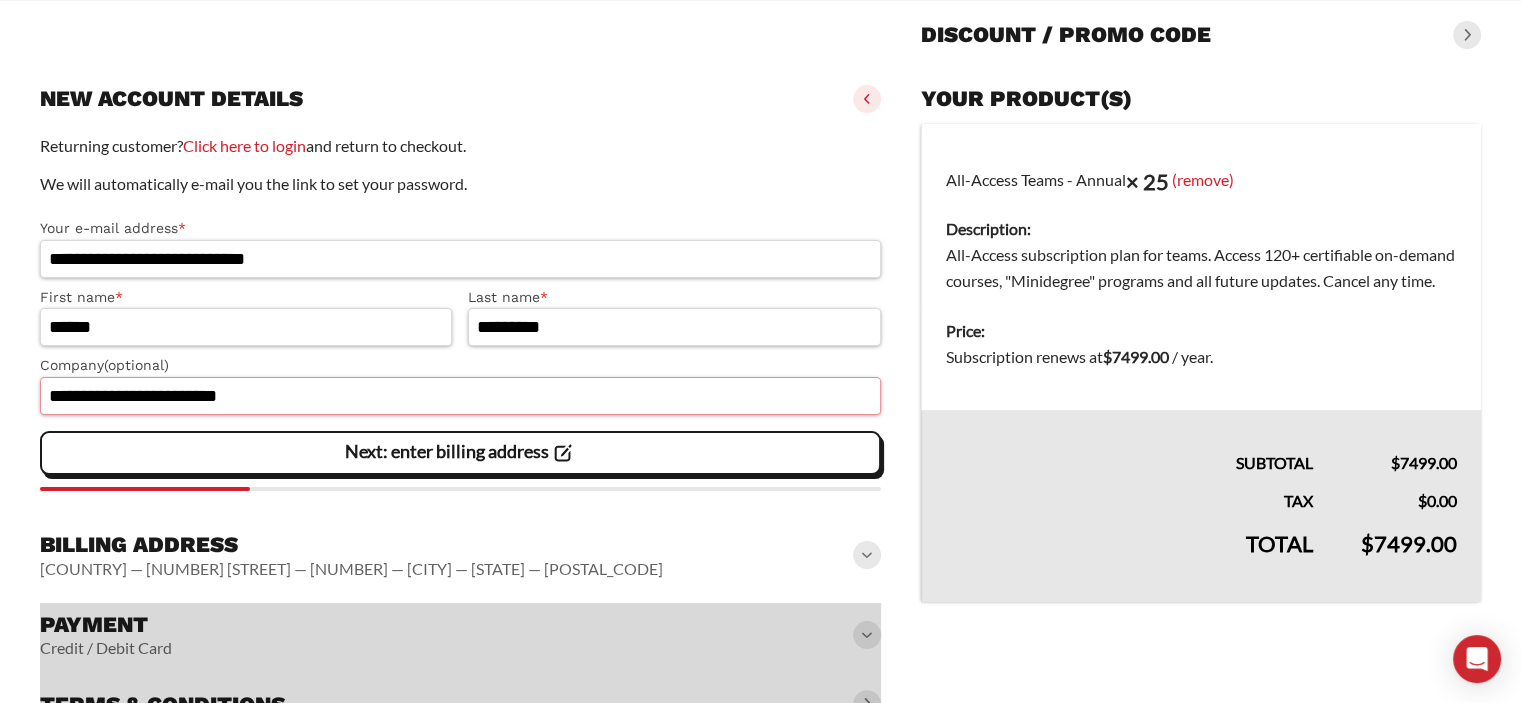 type on "**********" 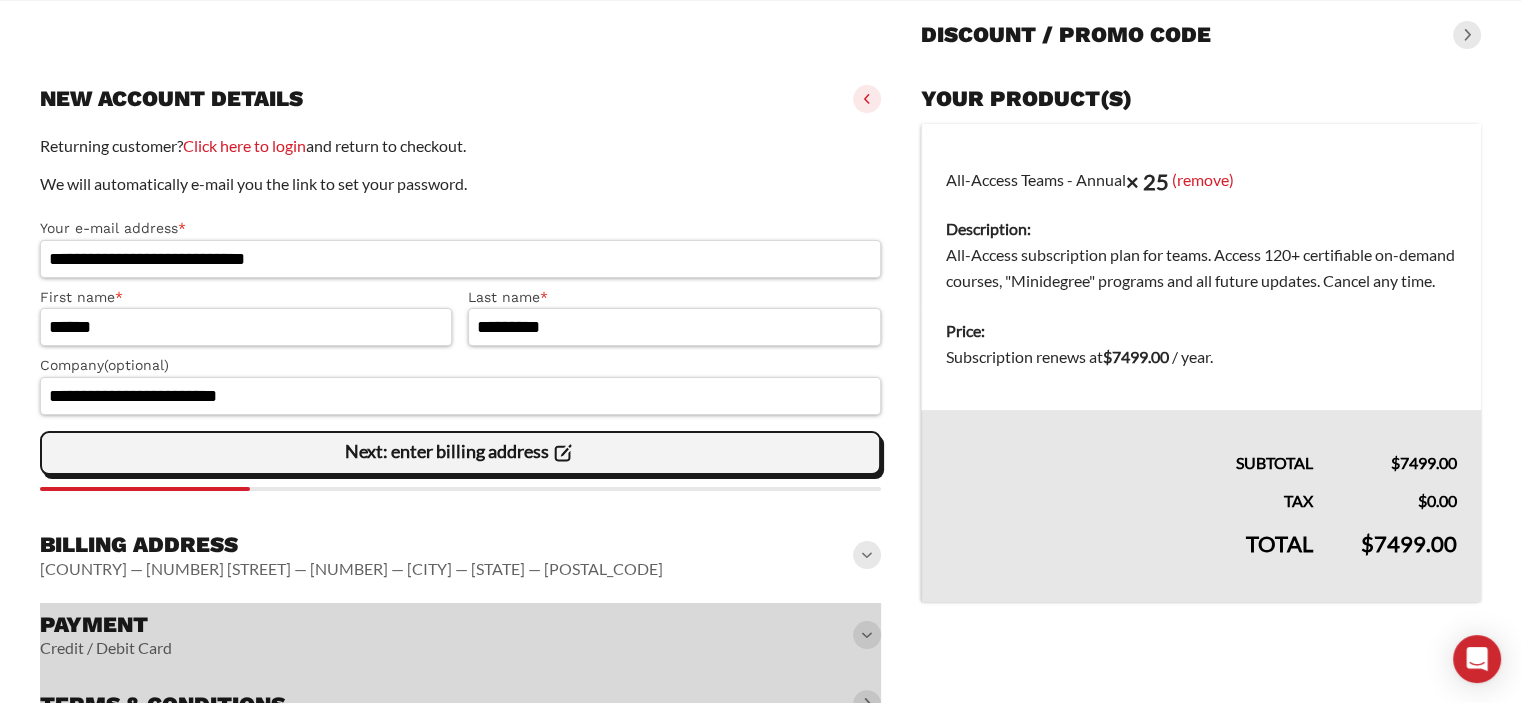 click on "Next: enter billing address" 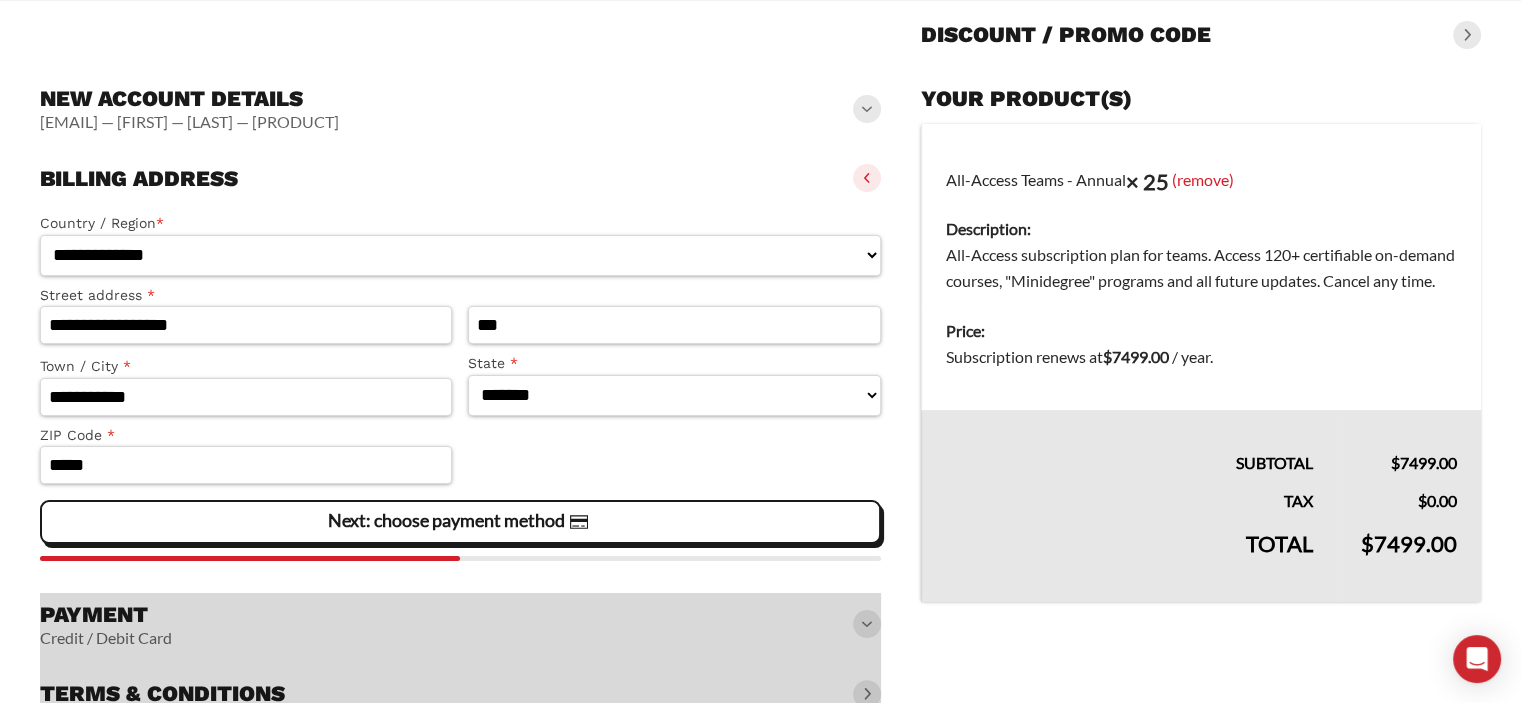 click on "Next: choose payment method" 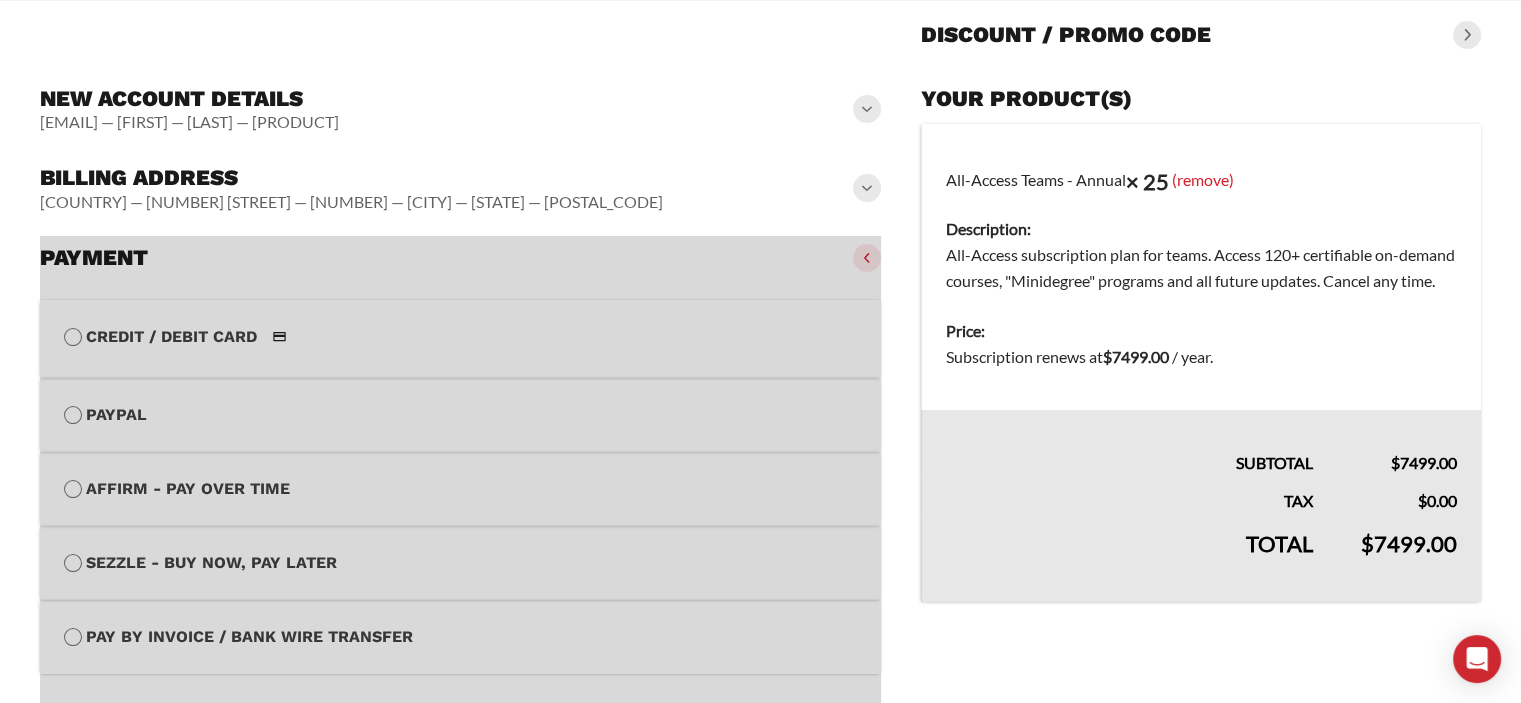 click at bounding box center [460, 539] 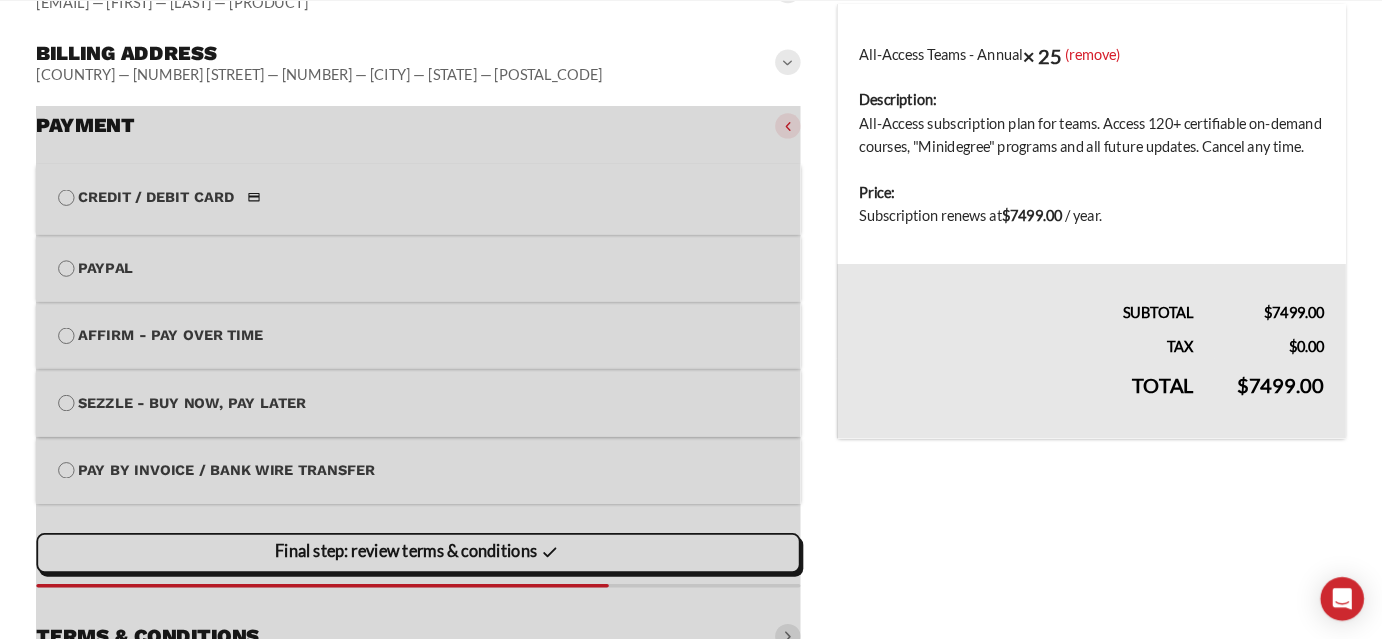 scroll, scrollTop: 460, scrollLeft: 0, axis: vertical 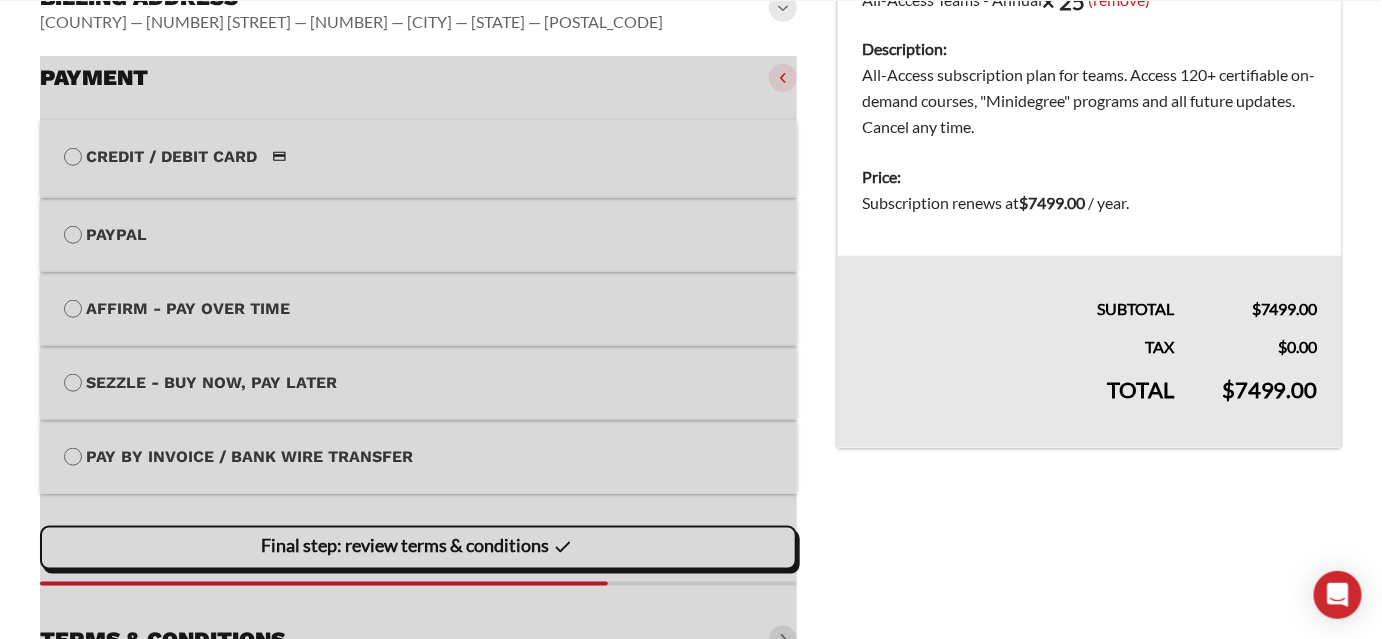 click 